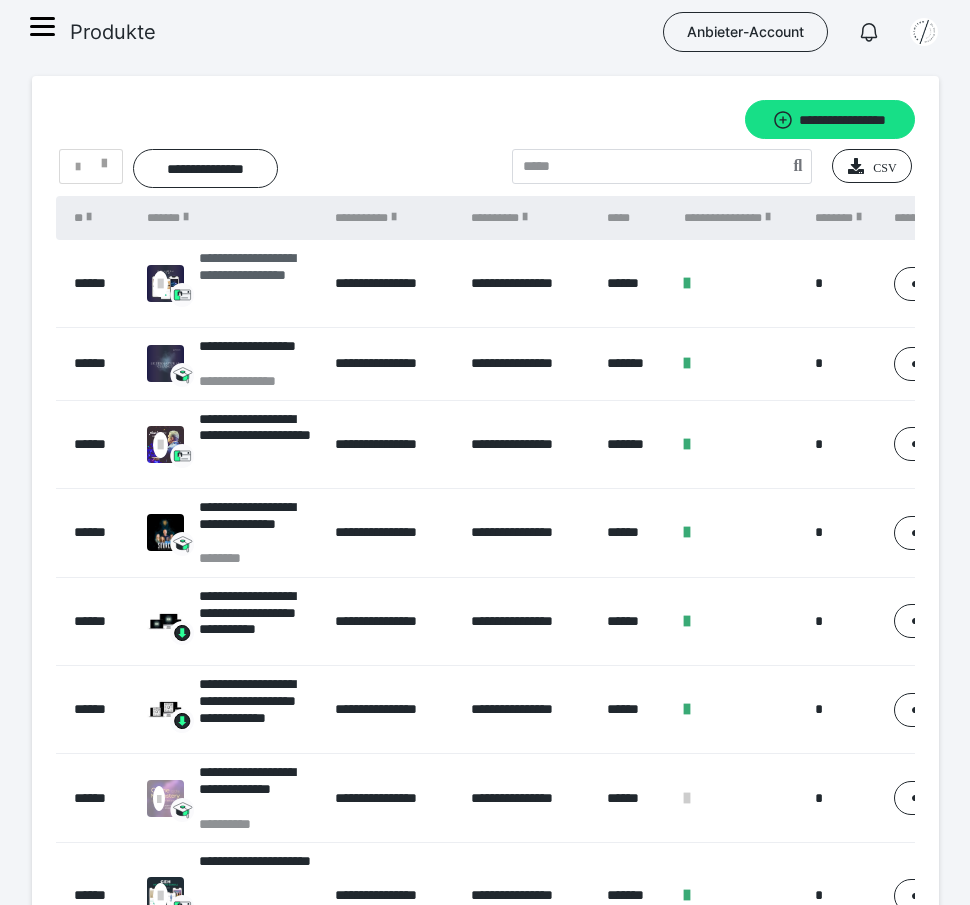 scroll, scrollTop: 0, scrollLeft: 0, axis: both 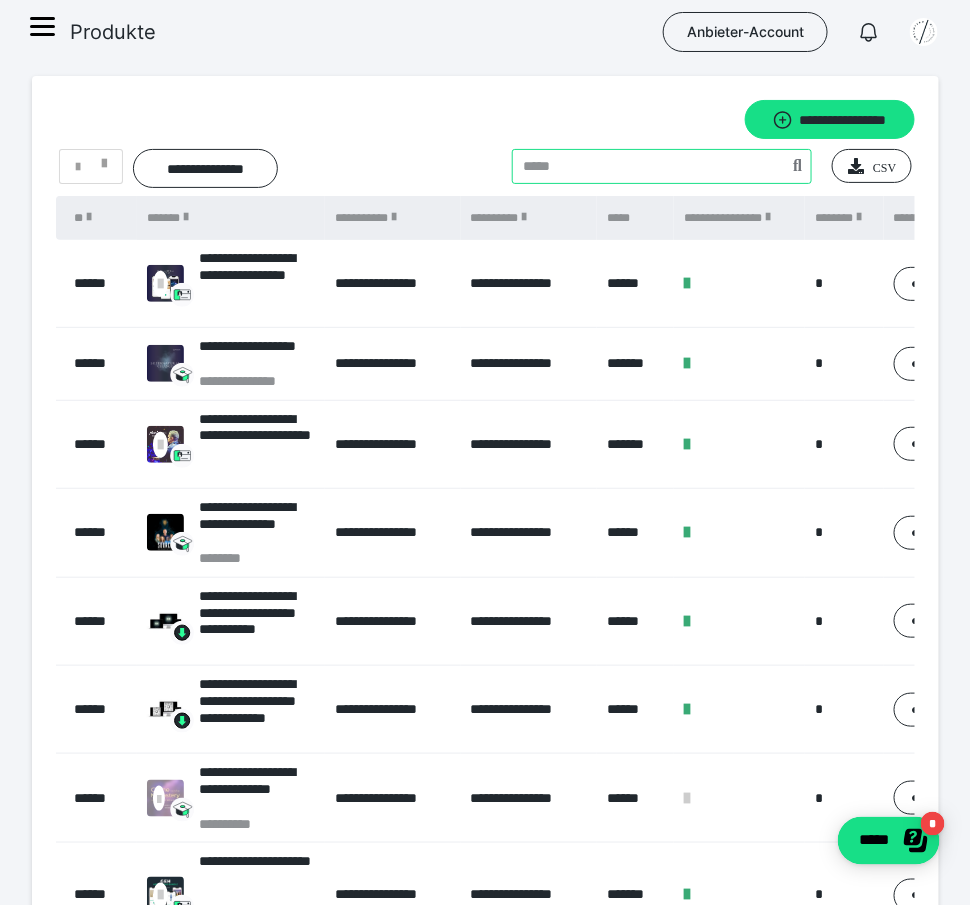 click at bounding box center (662, 166) 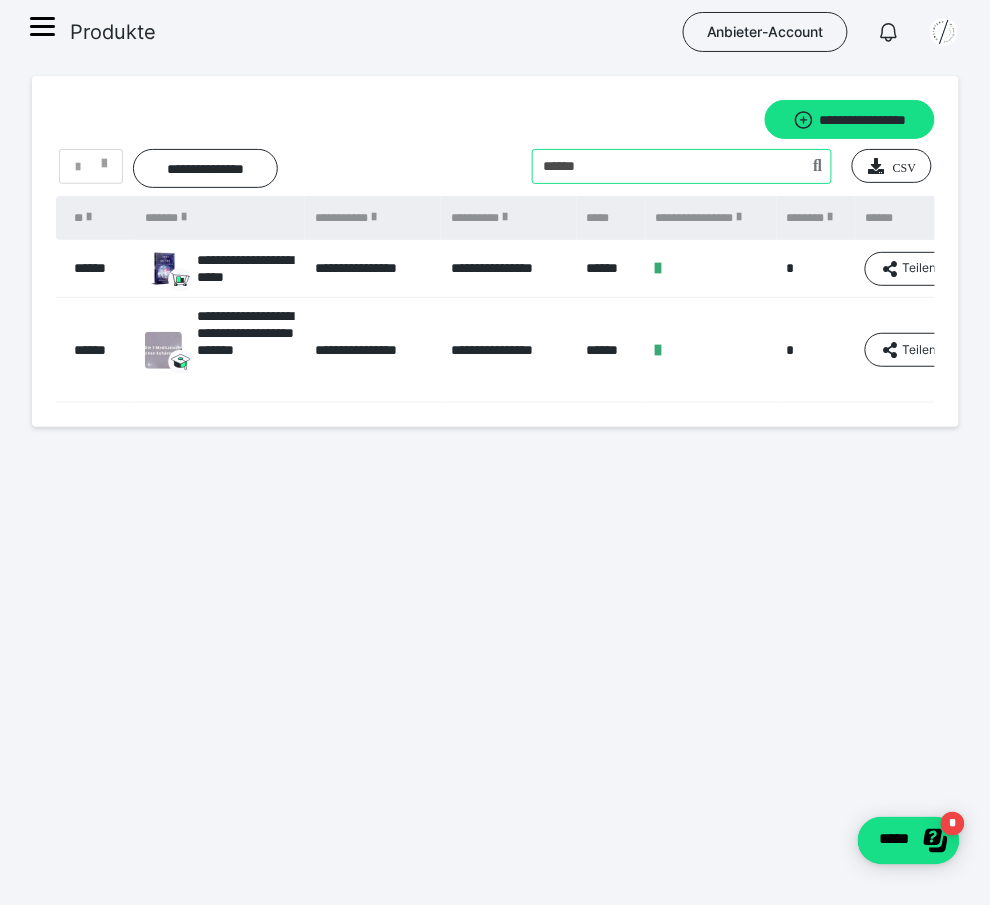 click at bounding box center [682, 166] 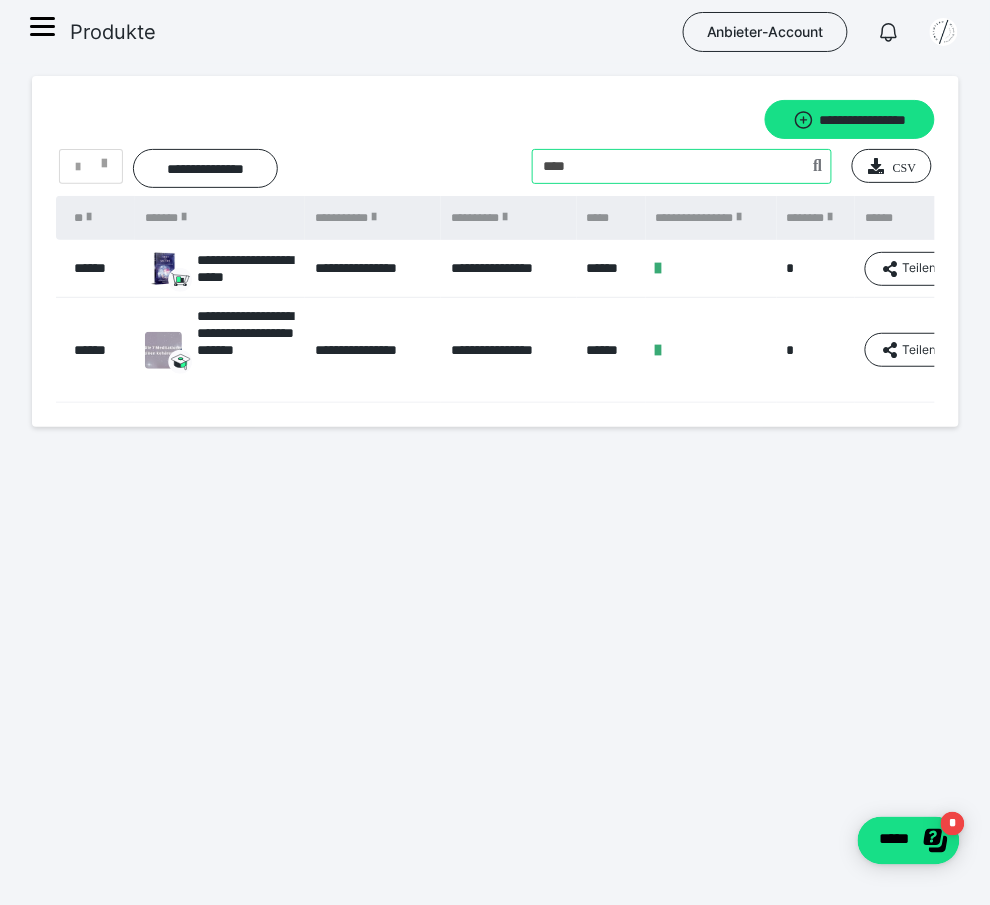 click at bounding box center (682, 166) 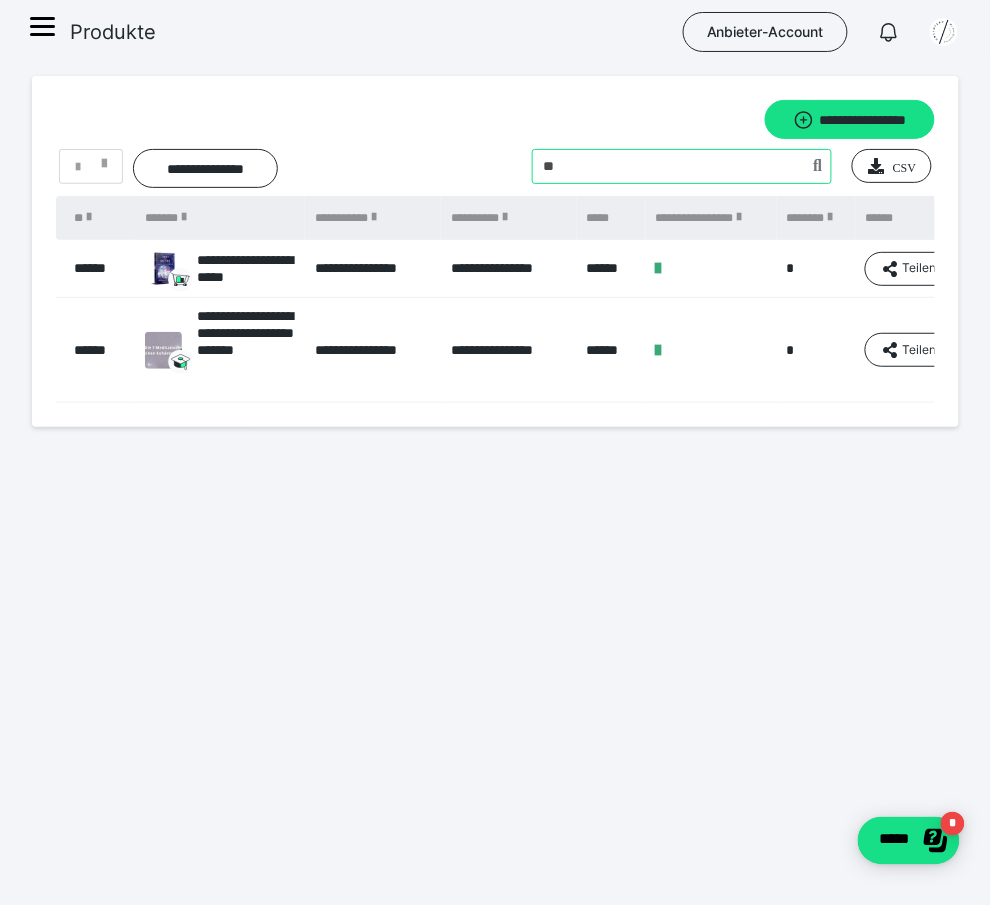 type on "*" 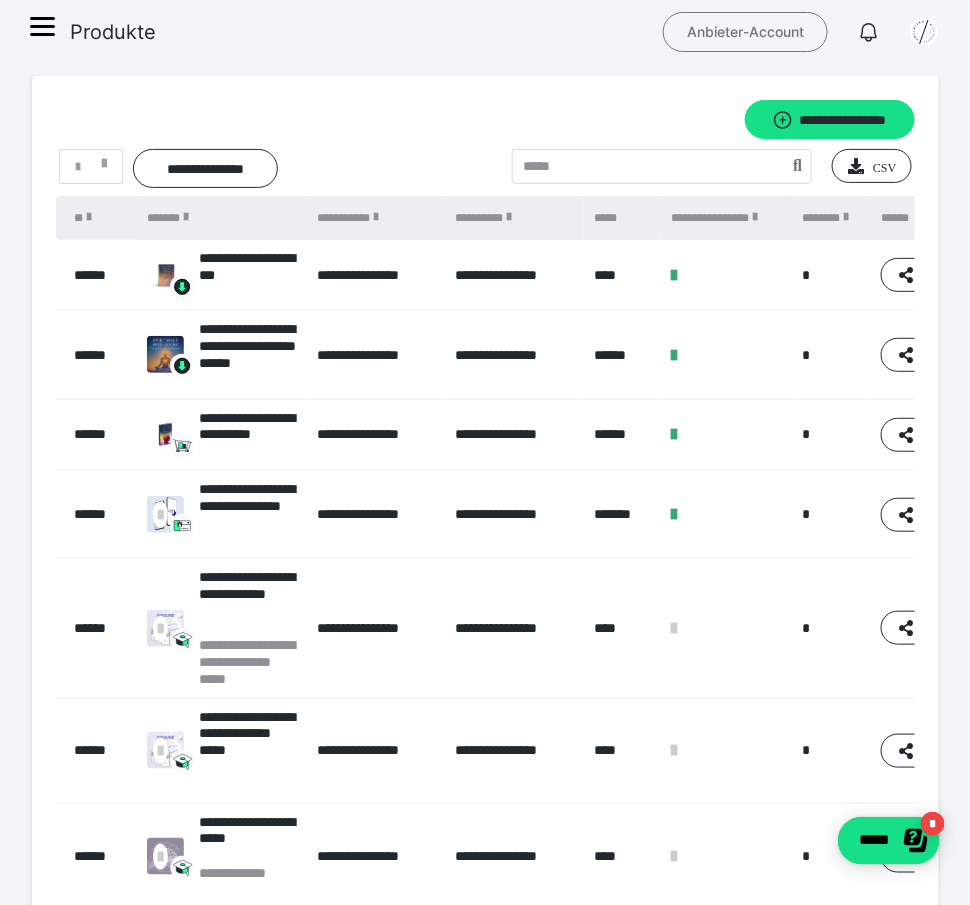 click on "Anbieter-Account" at bounding box center (745, 32) 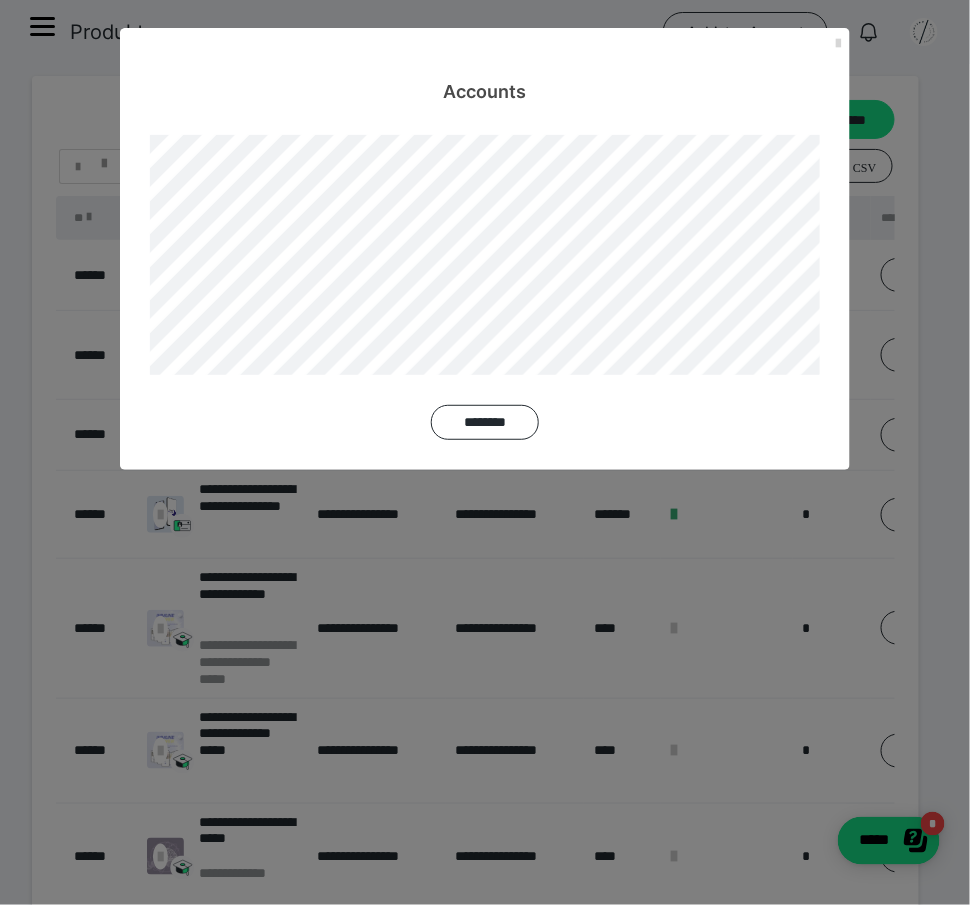 click at bounding box center [838, 44] 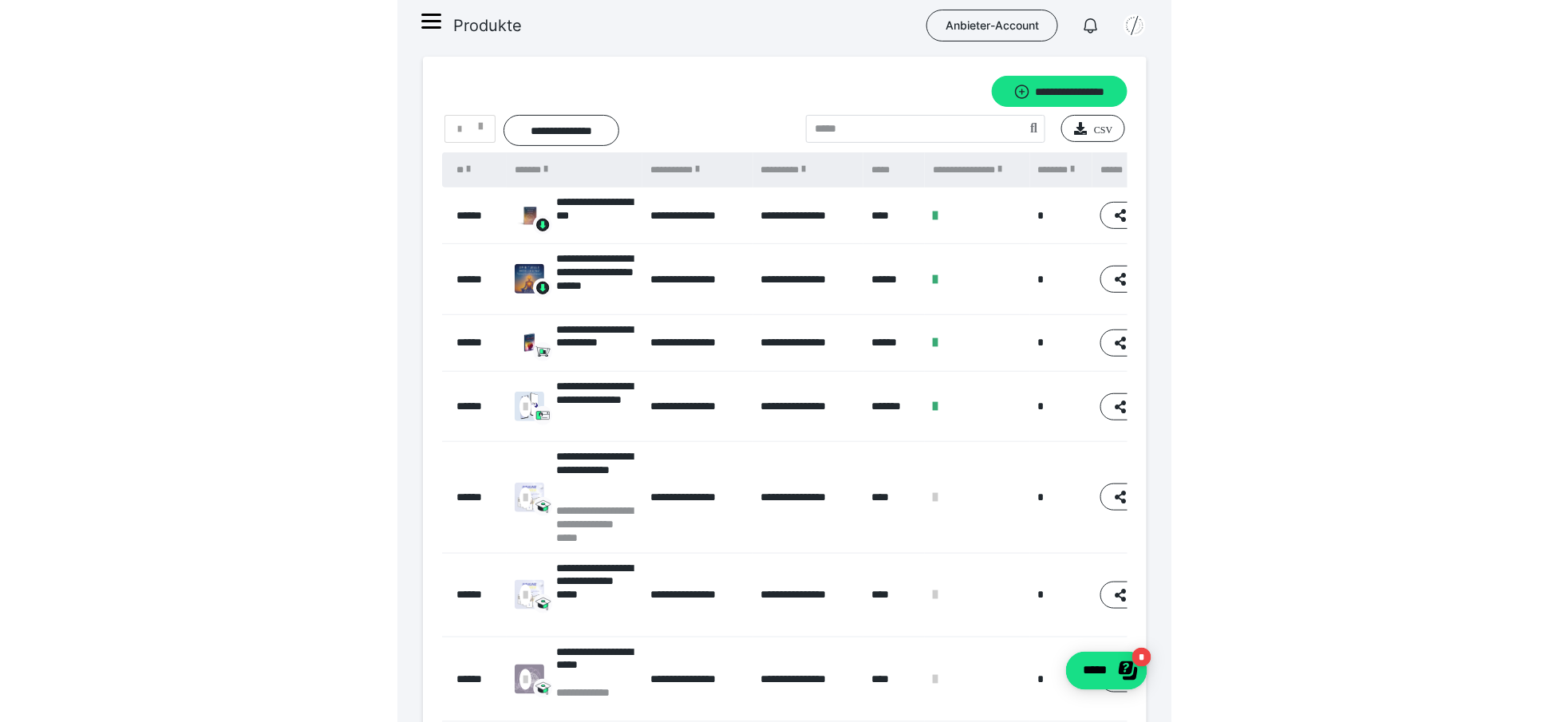 scroll, scrollTop: 0, scrollLeft: 0, axis: both 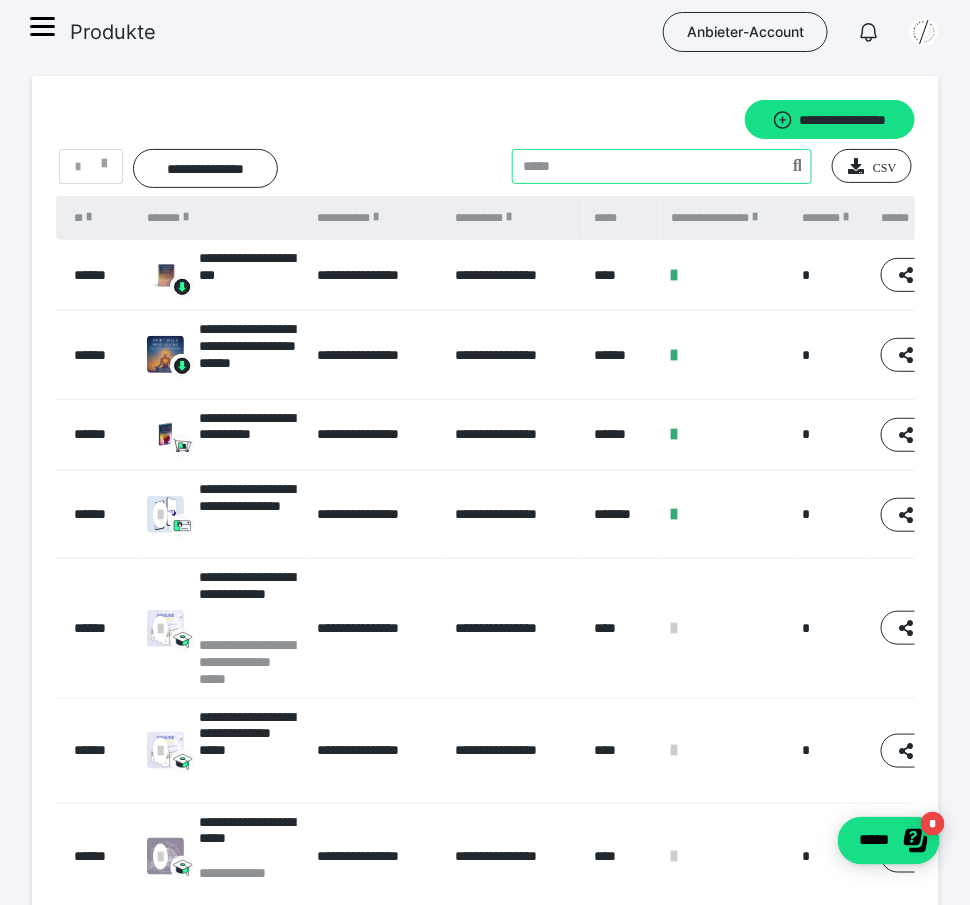 click at bounding box center [662, 166] 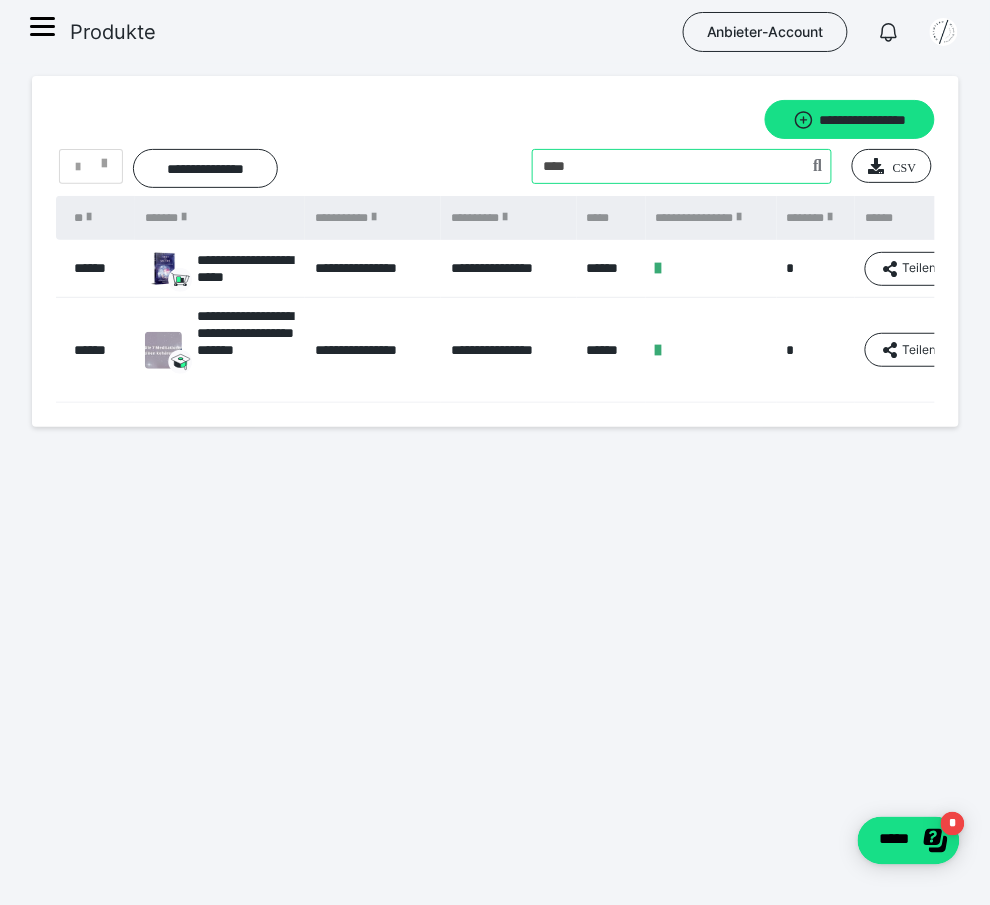 drag, startPoint x: 605, startPoint y: 170, endPoint x: 571, endPoint y: 170, distance: 34 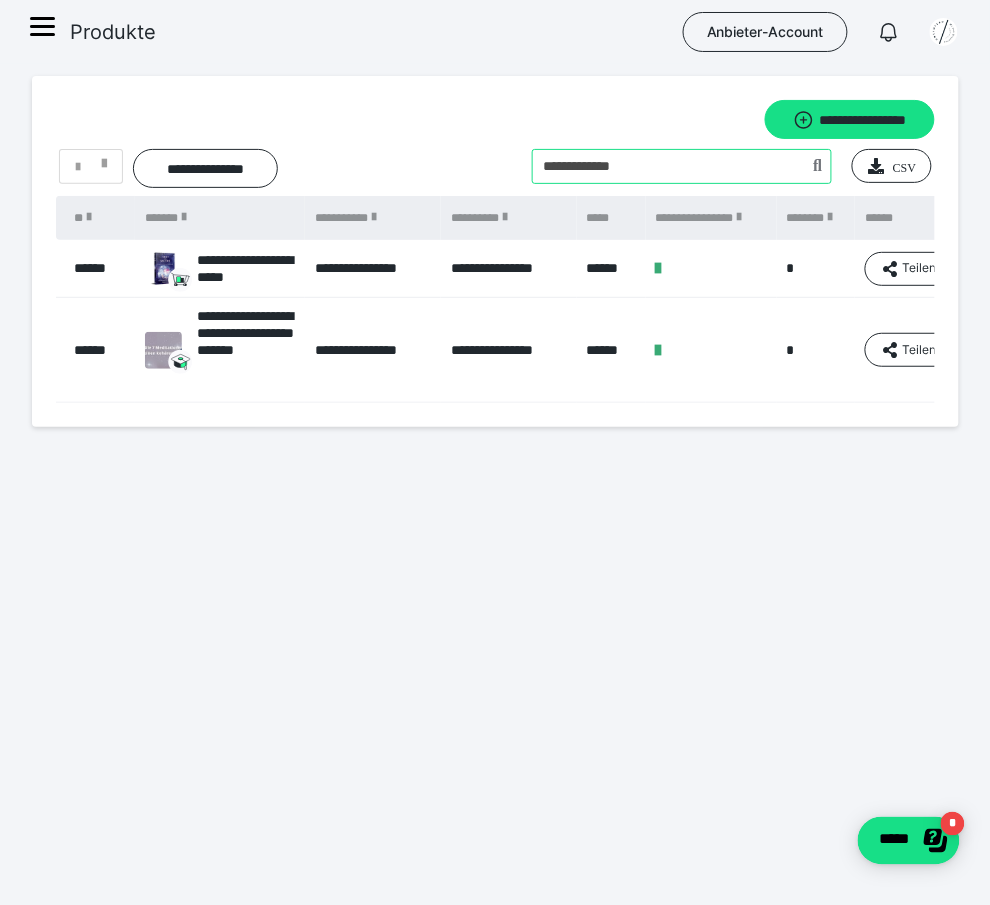 type on "**********" 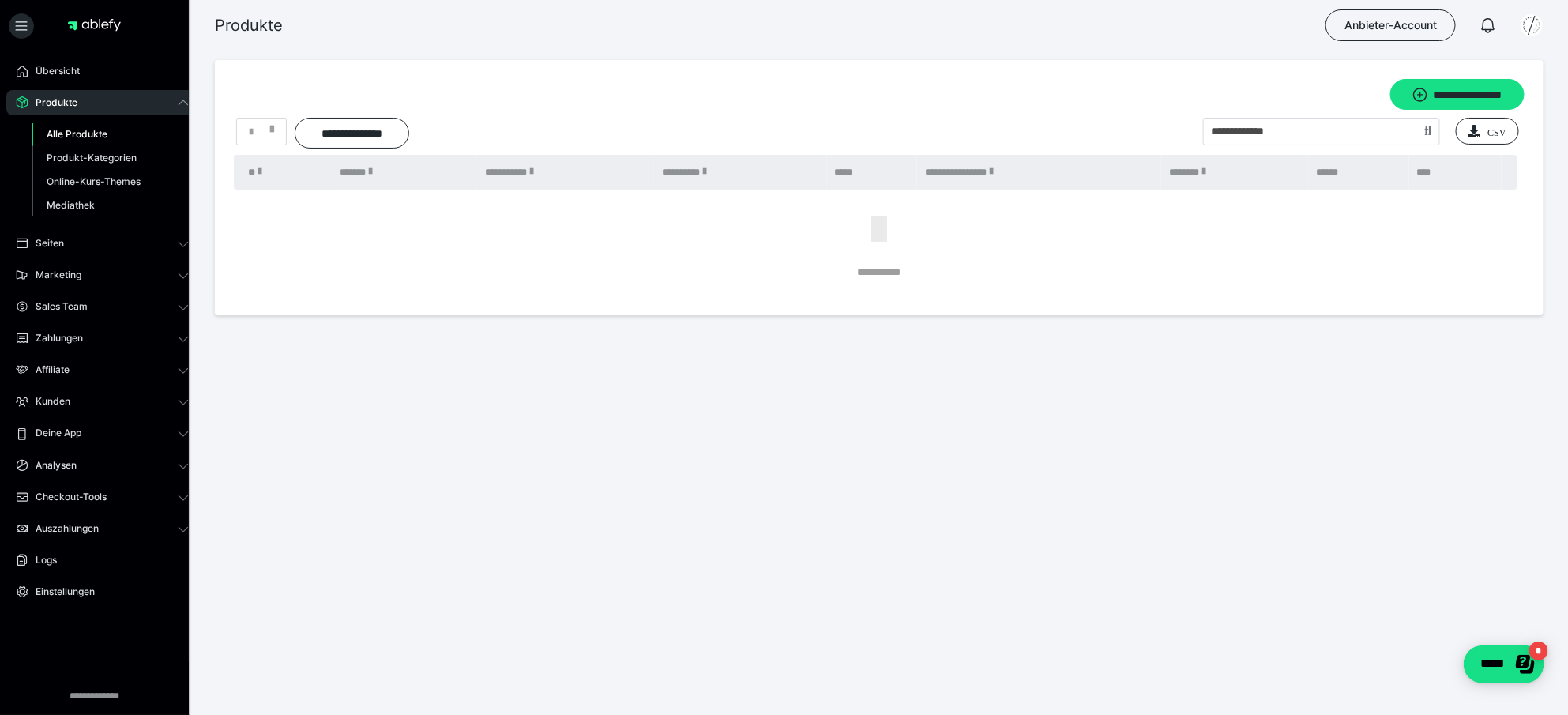 click on "Alle Produkte" at bounding box center (111, 134) 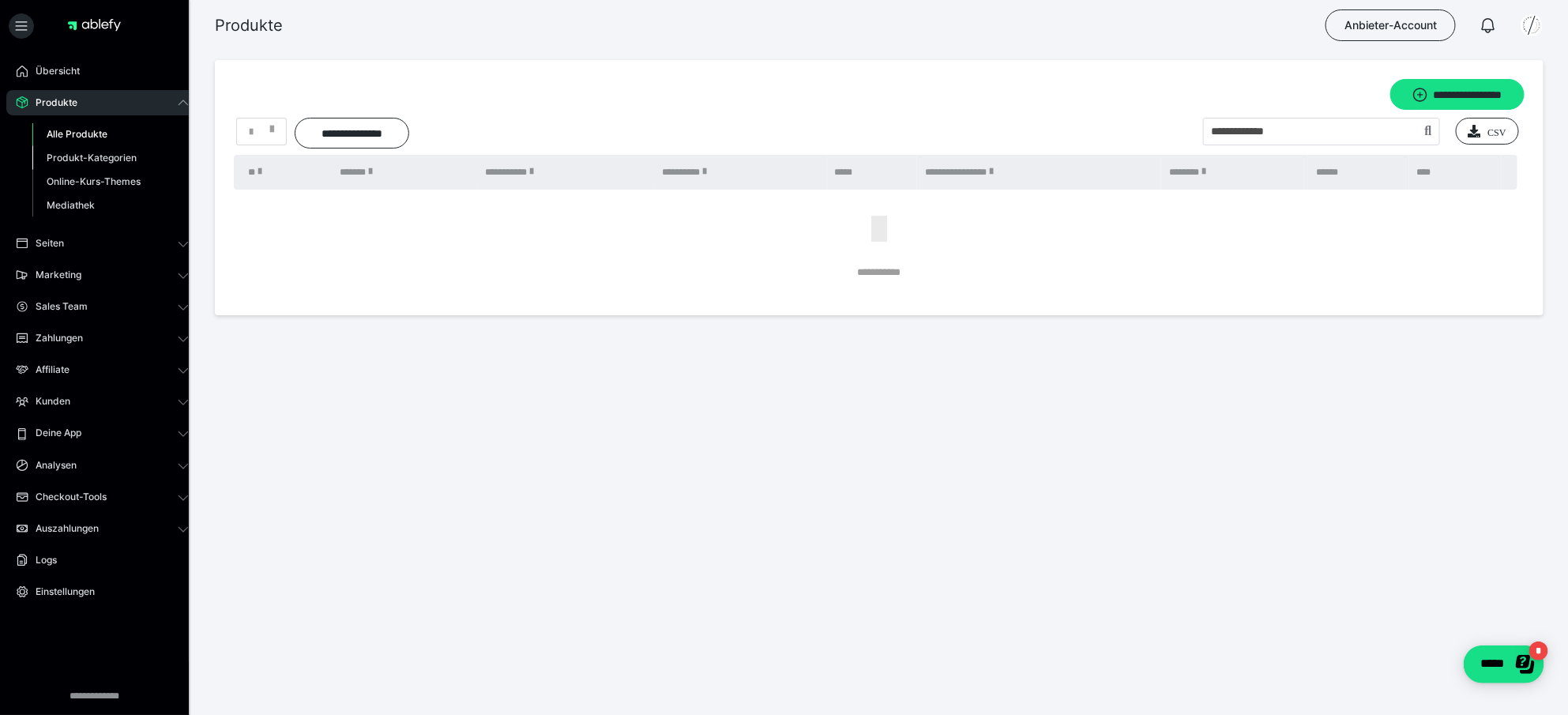 click on "Produkt-Kategorien" at bounding box center [92, 157] 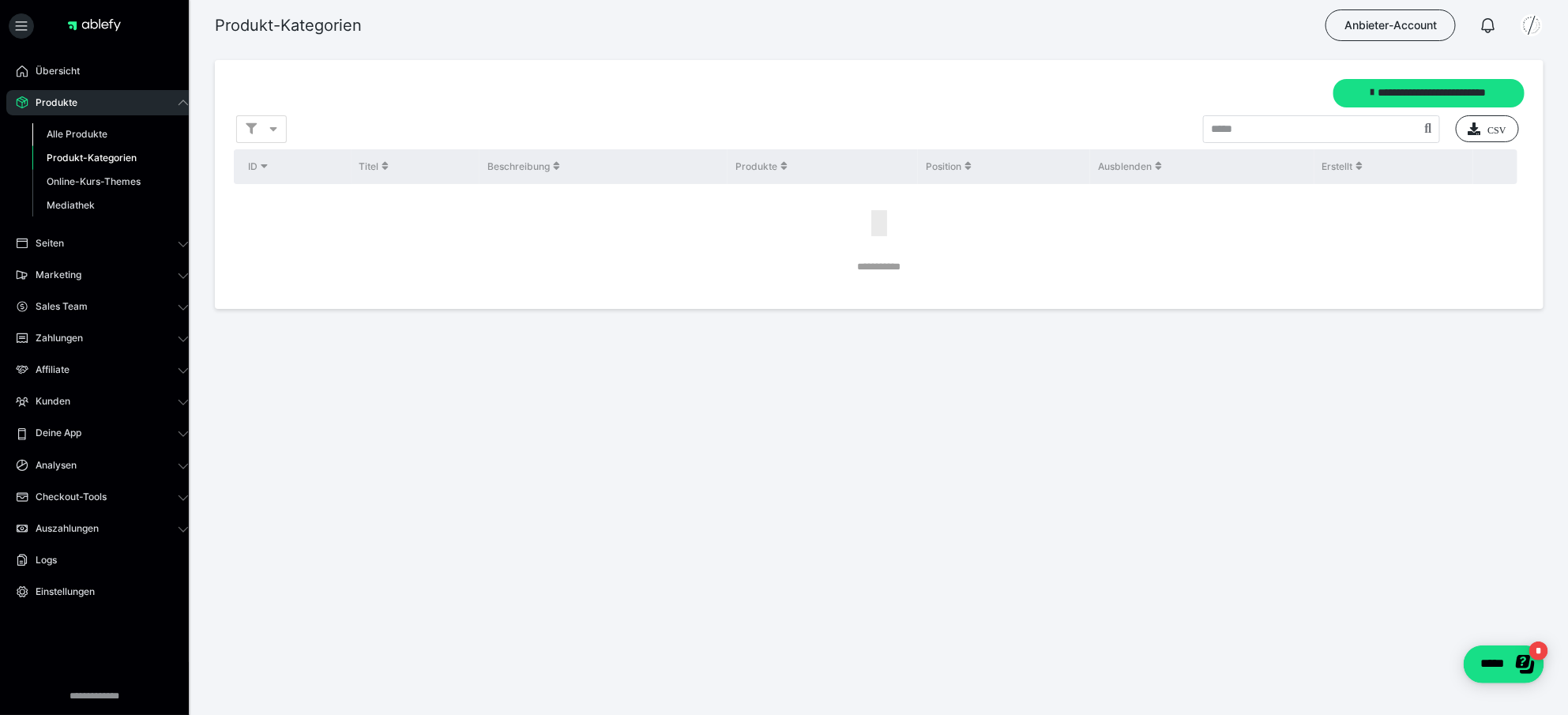 click on "Alle Produkte" at bounding box center (77, 134) 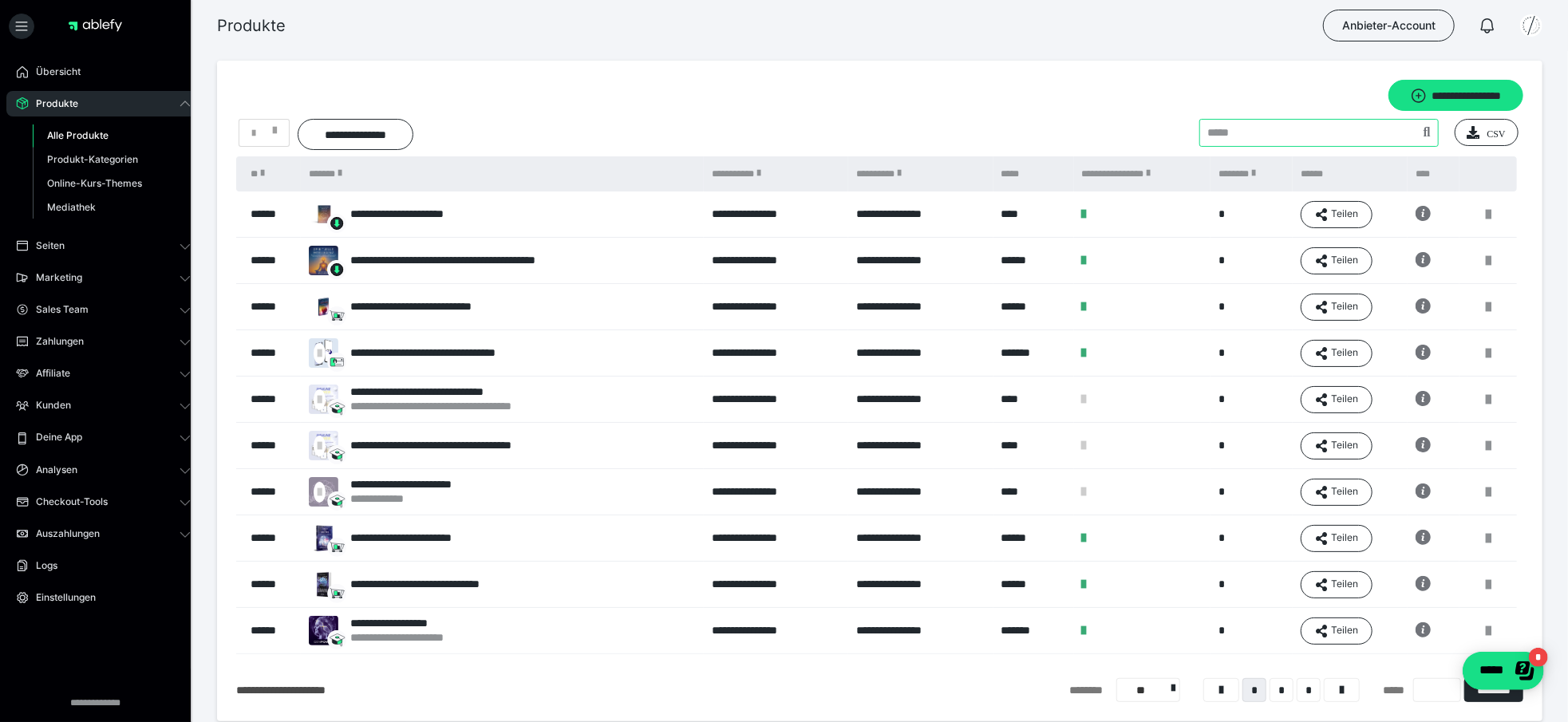click at bounding box center (1319, 132) 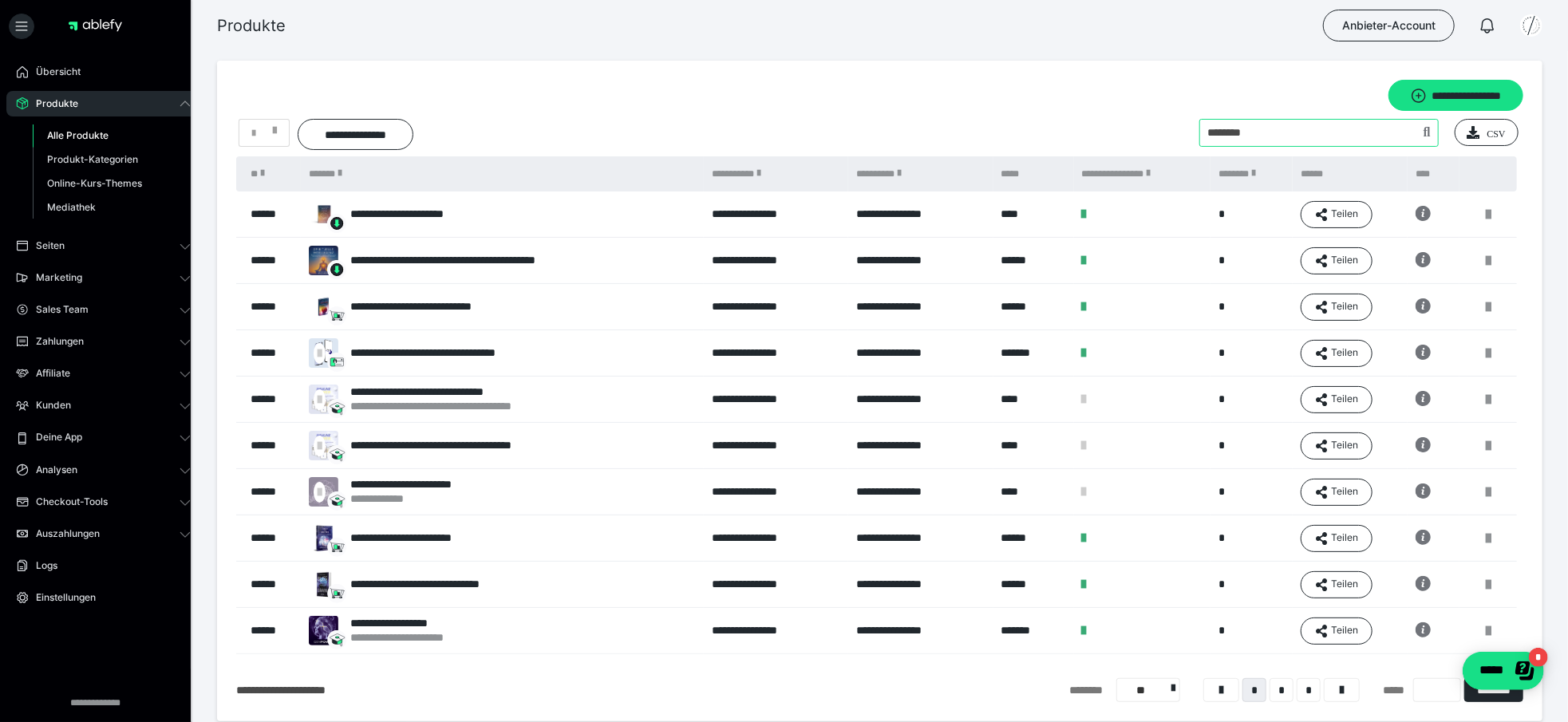 type on "********" 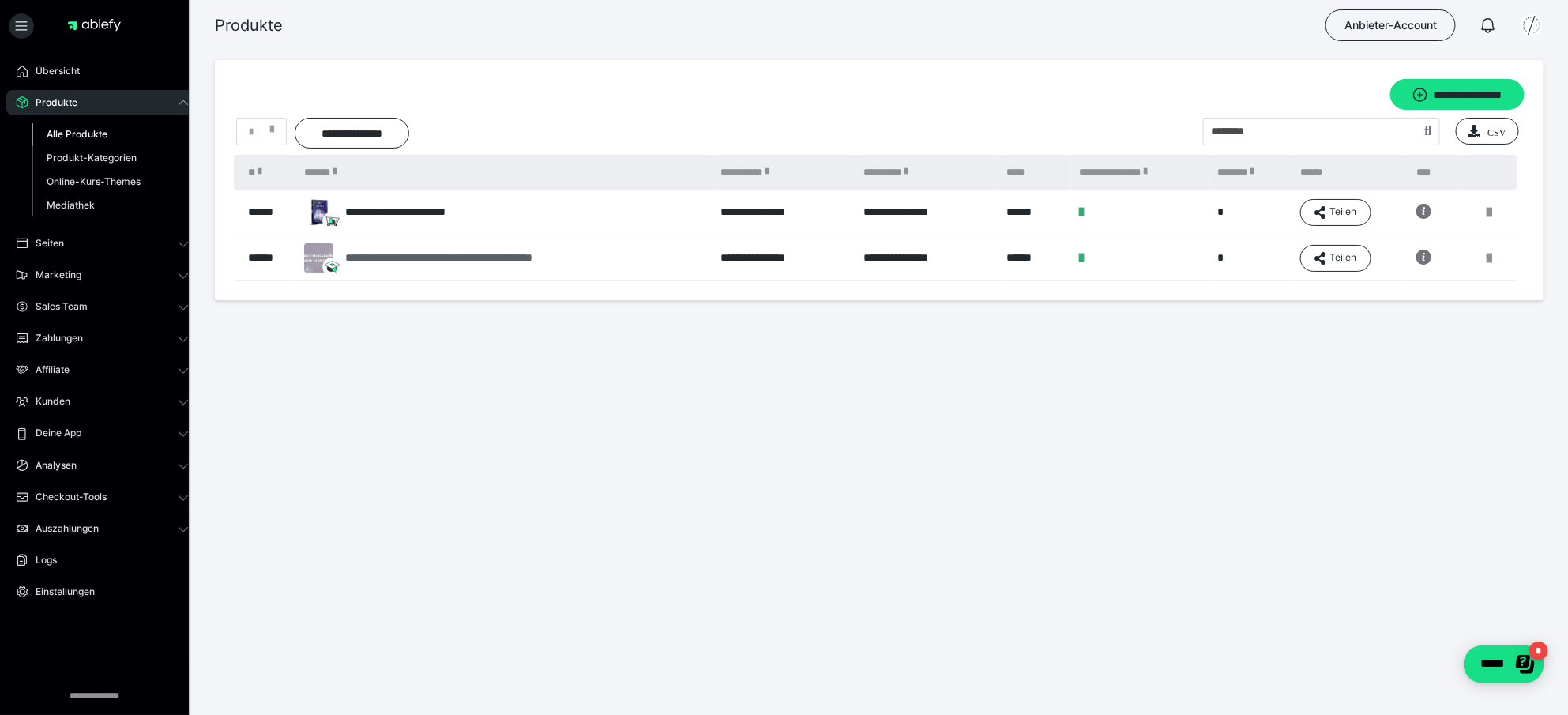 click on "**********" at bounding box center (472, 258) 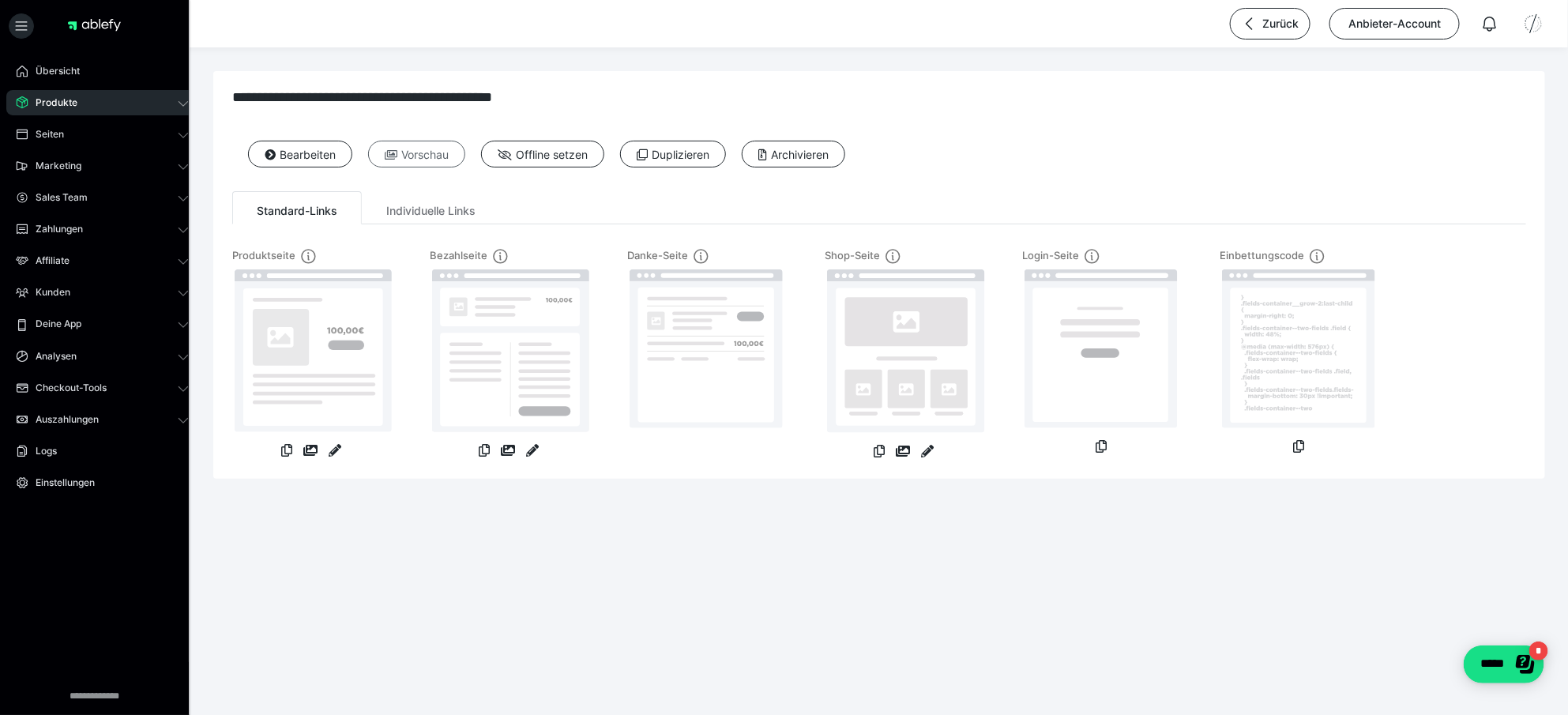 click on "Vorschau" at bounding box center [416, 154] 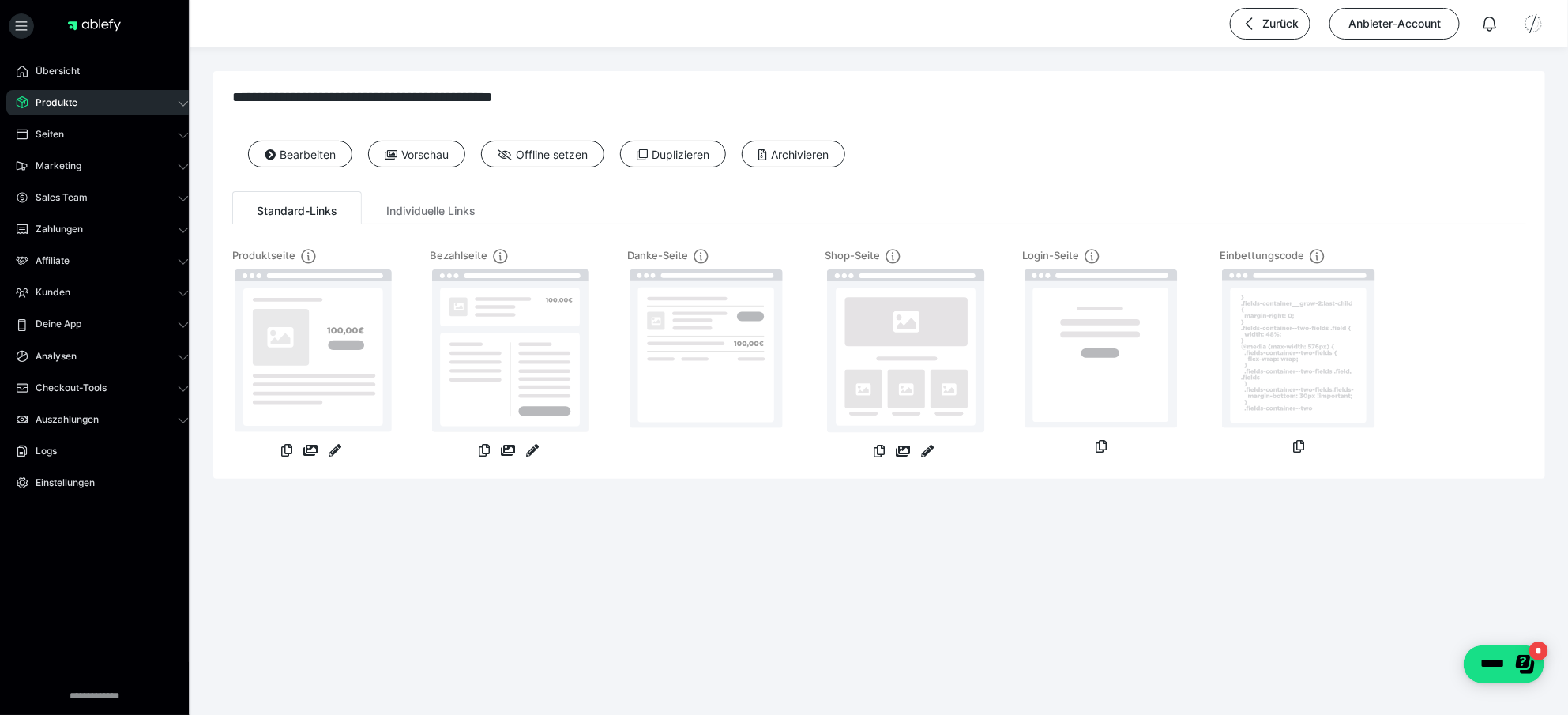 click on "Produkte" at bounding box center [51, 103] 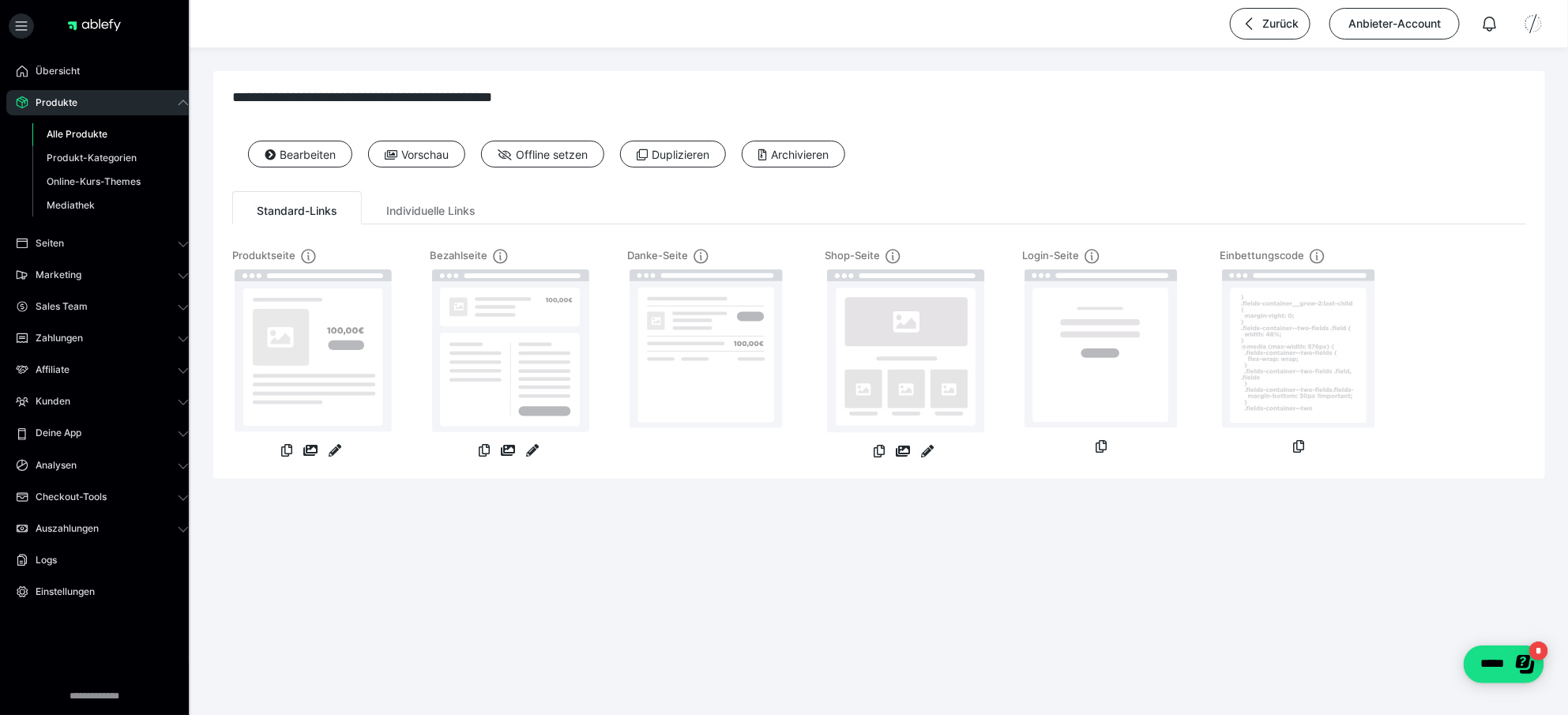 click on "Alle Produkte" at bounding box center (77, 134) 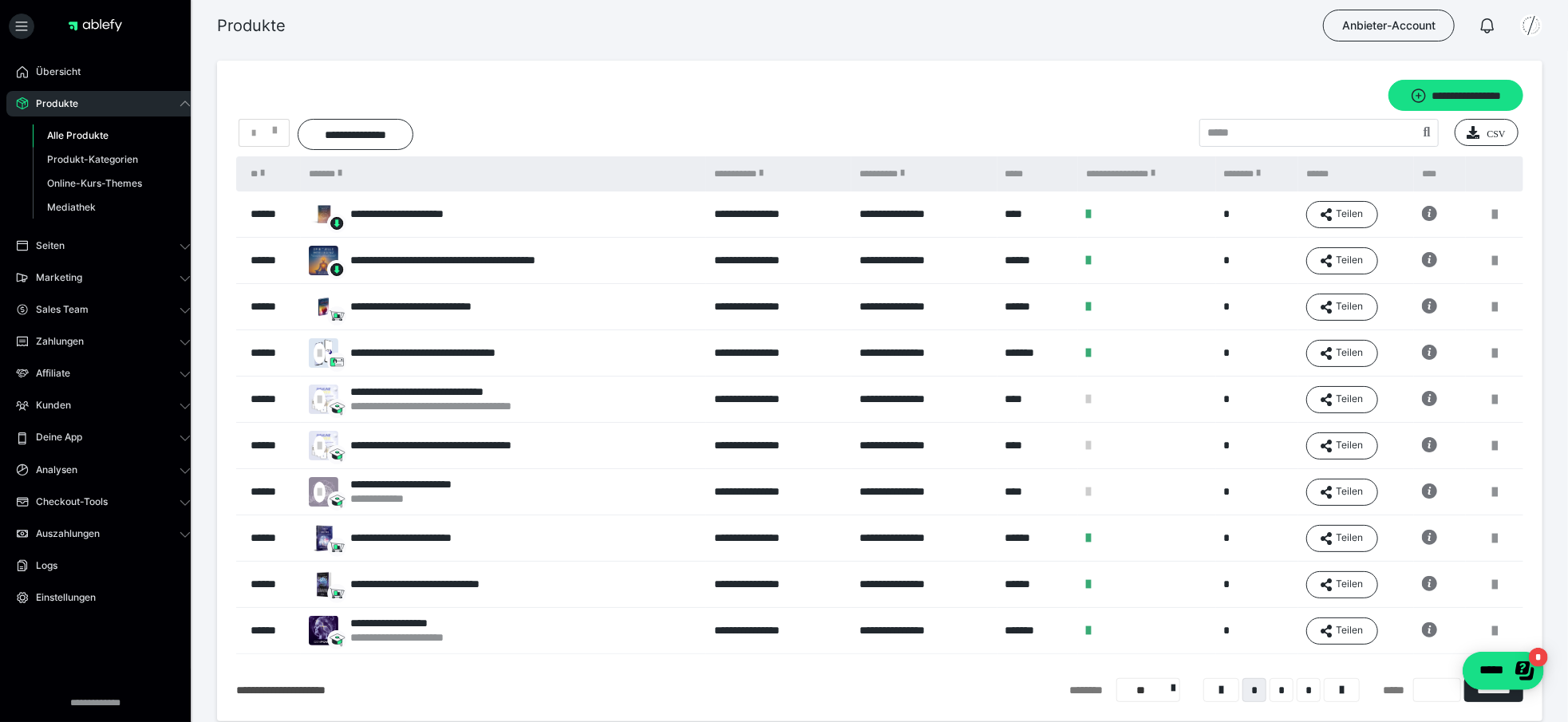 scroll, scrollTop: 93, scrollLeft: 0, axis: vertical 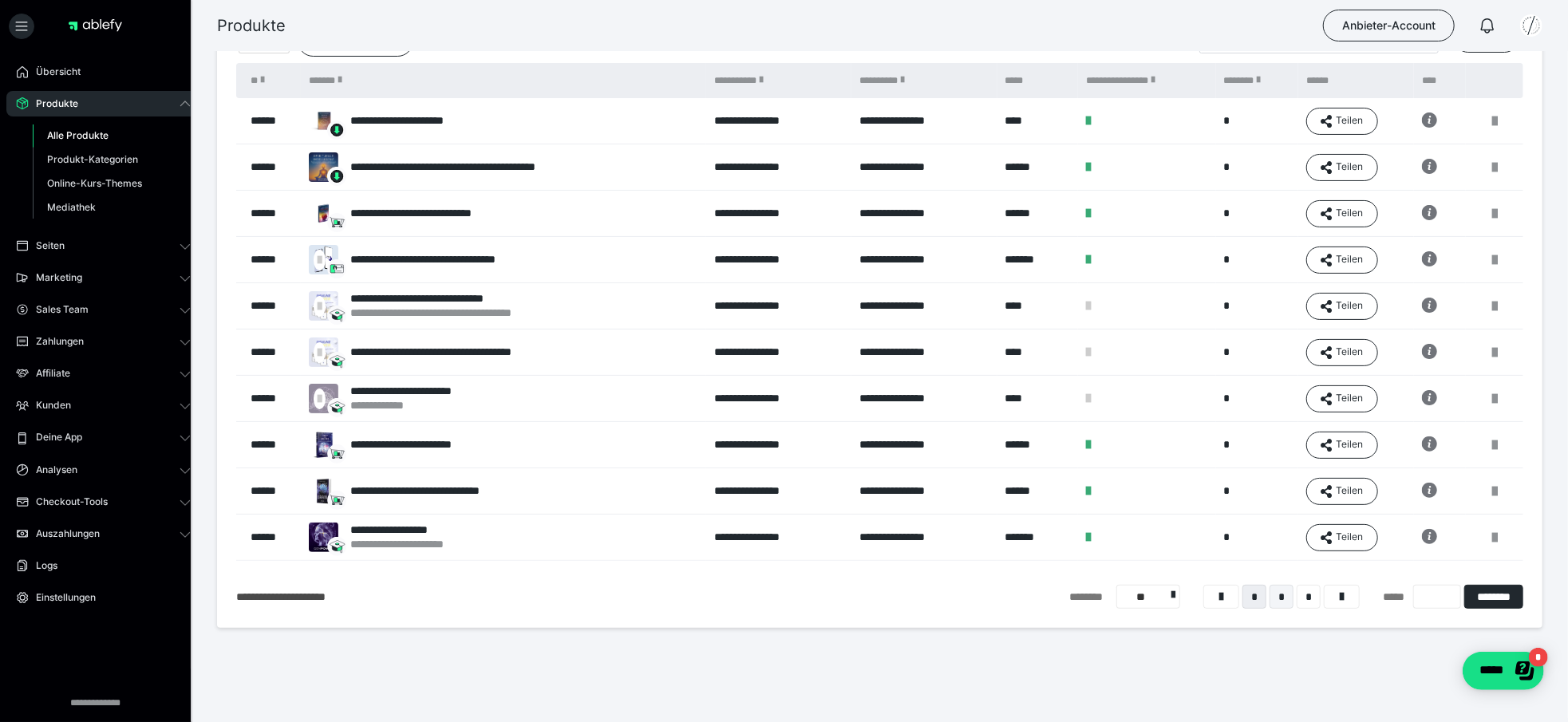 click on "*" at bounding box center (1282, 597) 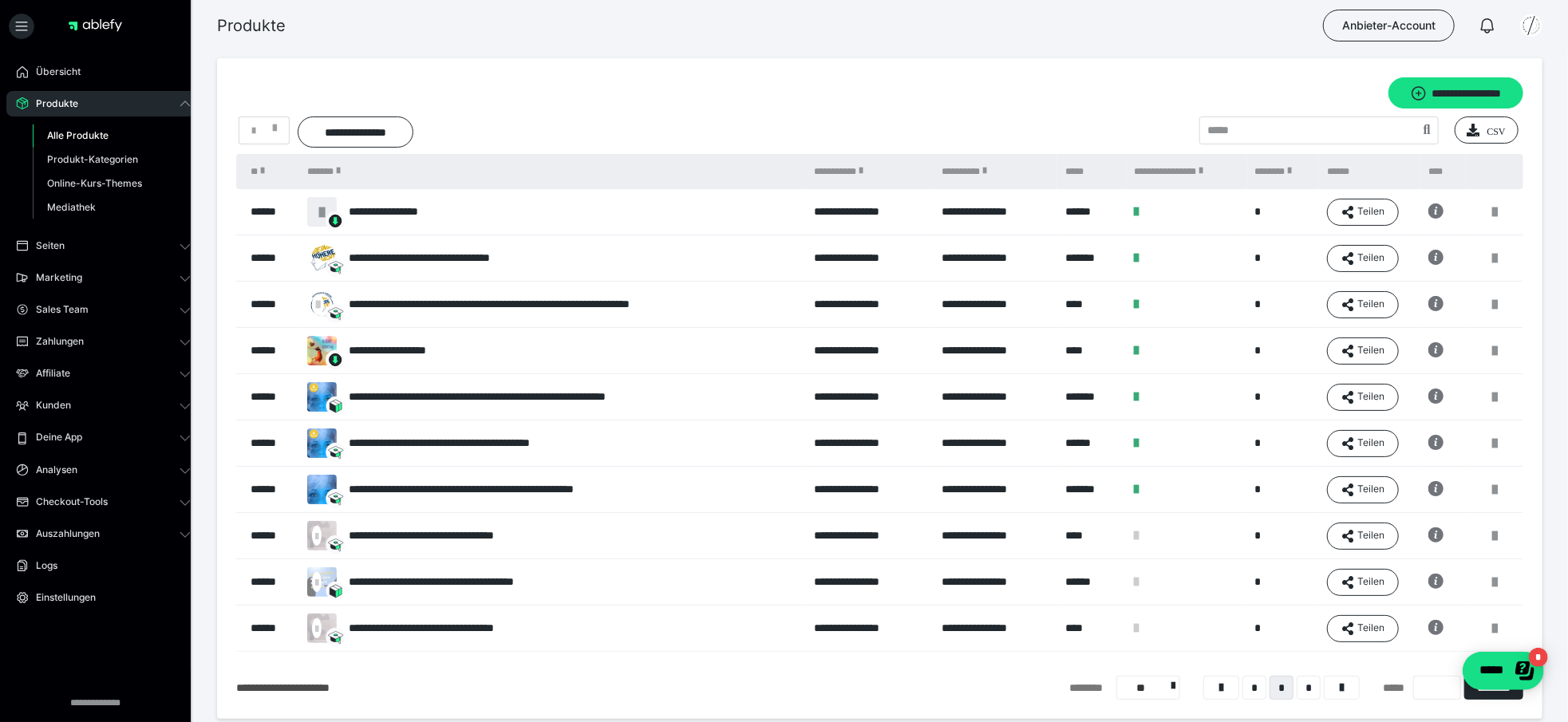 scroll, scrollTop: 0, scrollLeft: 0, axis: both 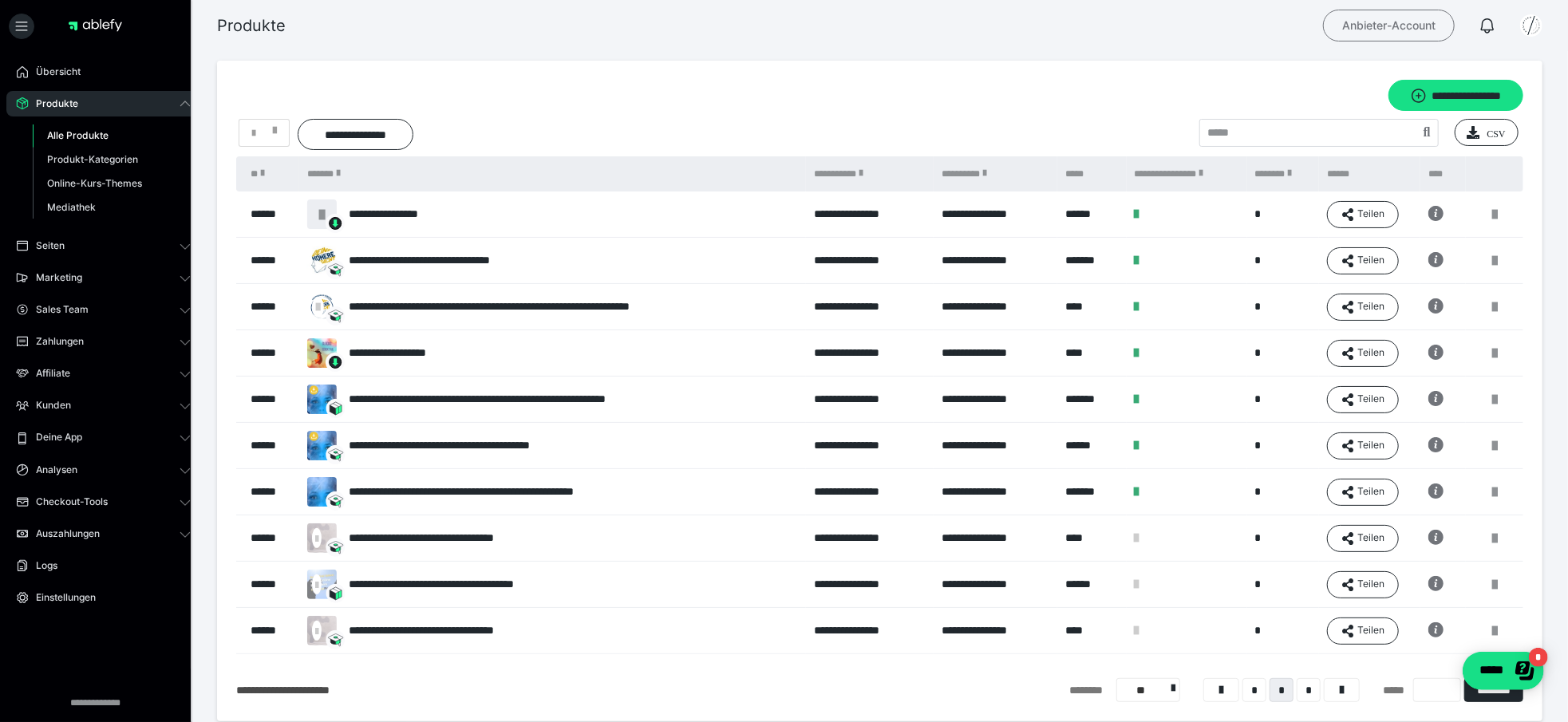 click on "Anbieter-Account" at bounding box center (1388, 26) 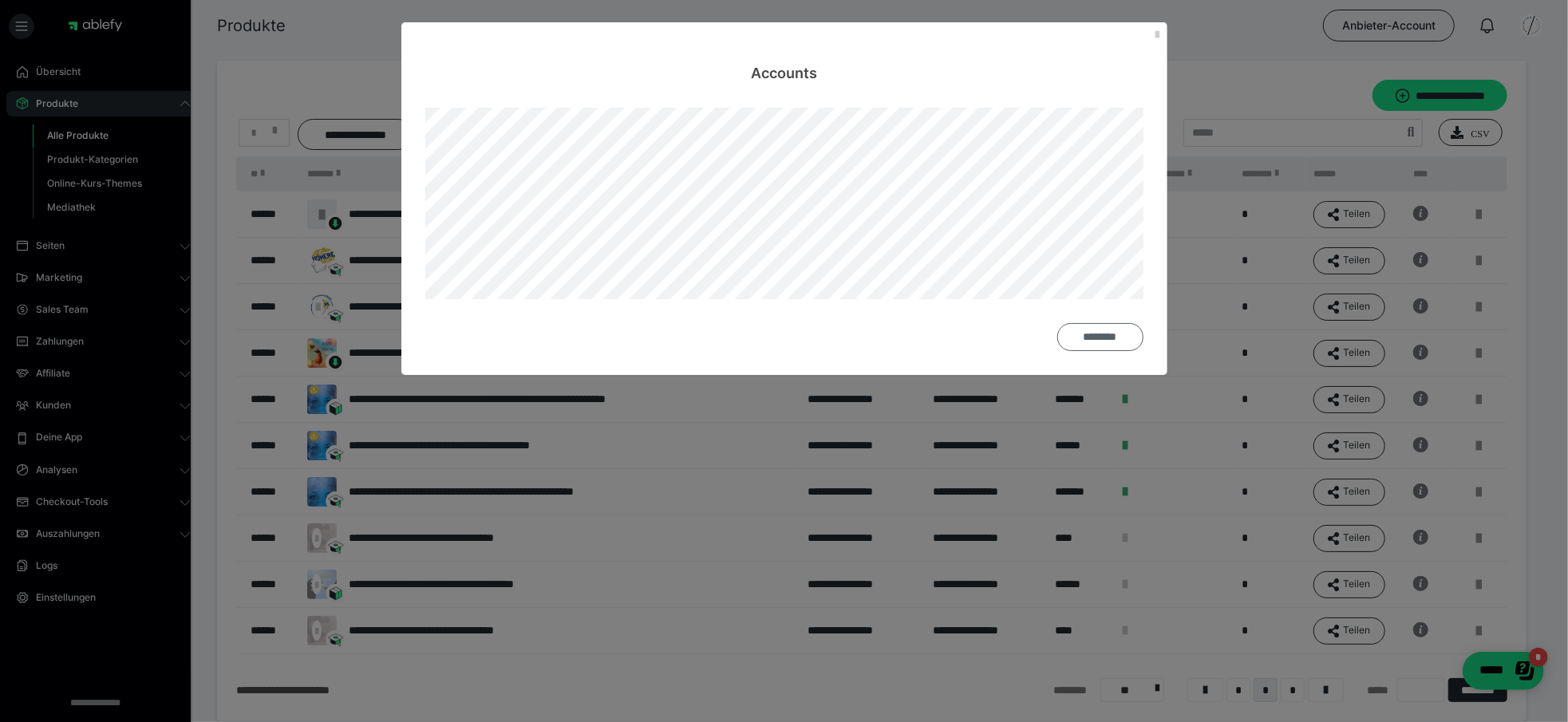 click on "********" at bounding box center [1100, 337] 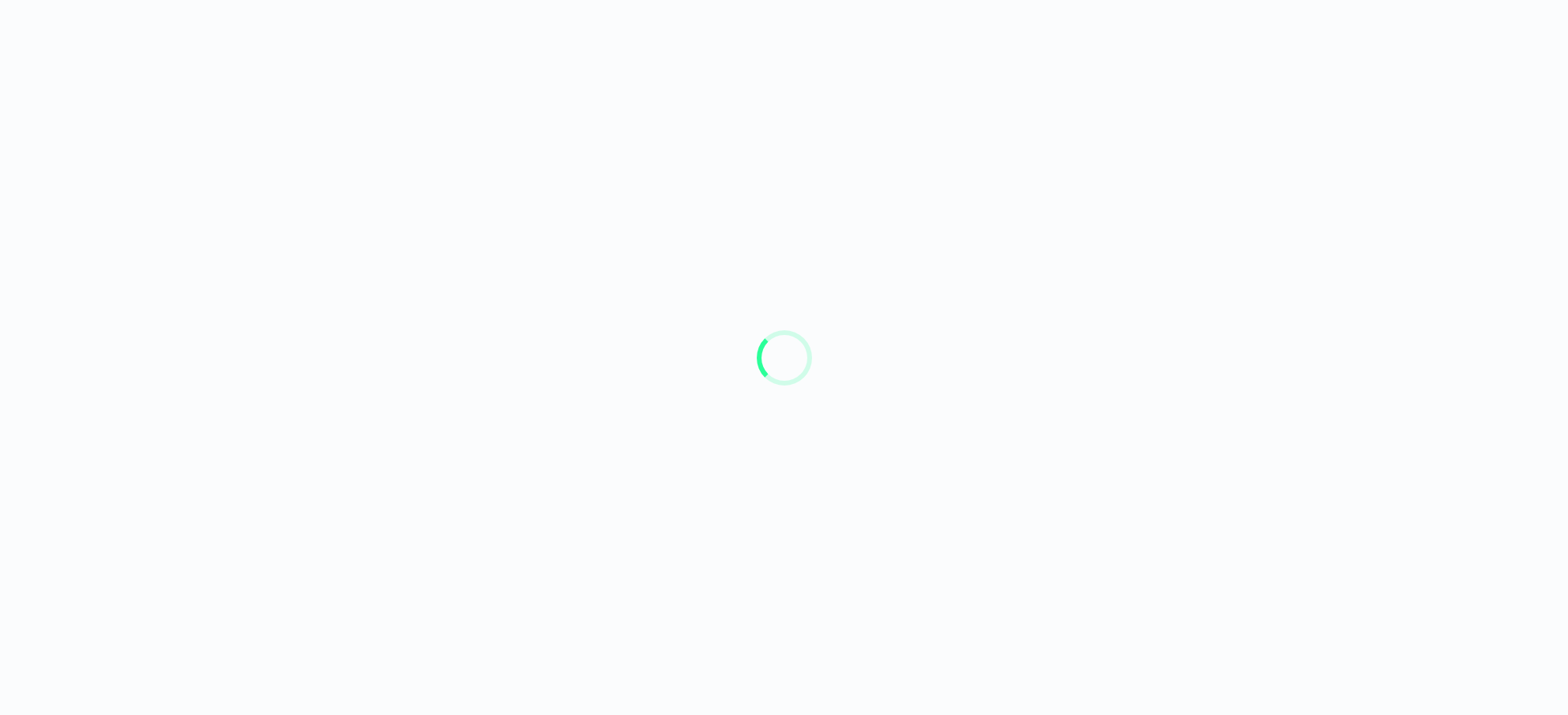 scroll, scrollTop: 0, scrollLeft: 0, axis: both 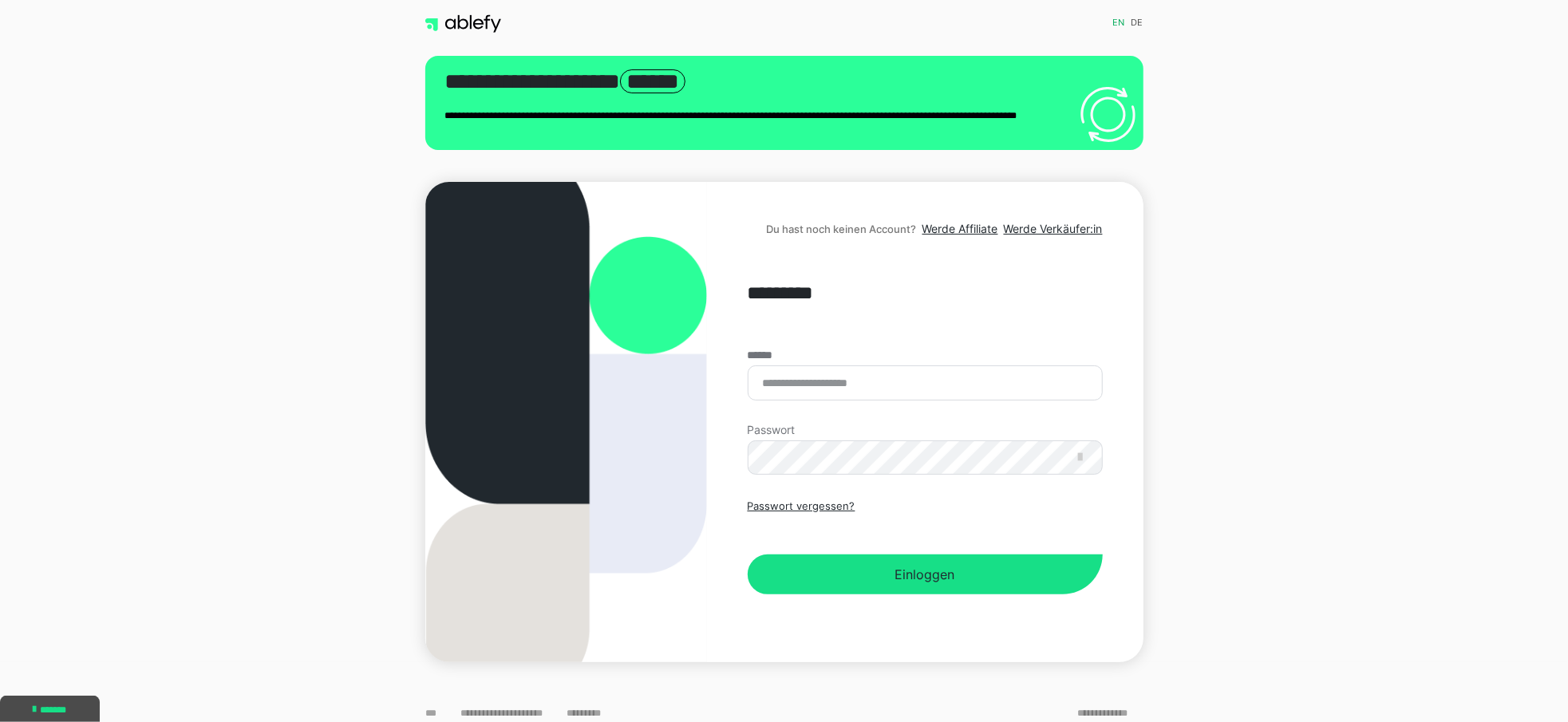 click on "****** Passwort Passwort vergessen? Einloggen" at bounding box center (925, 471) 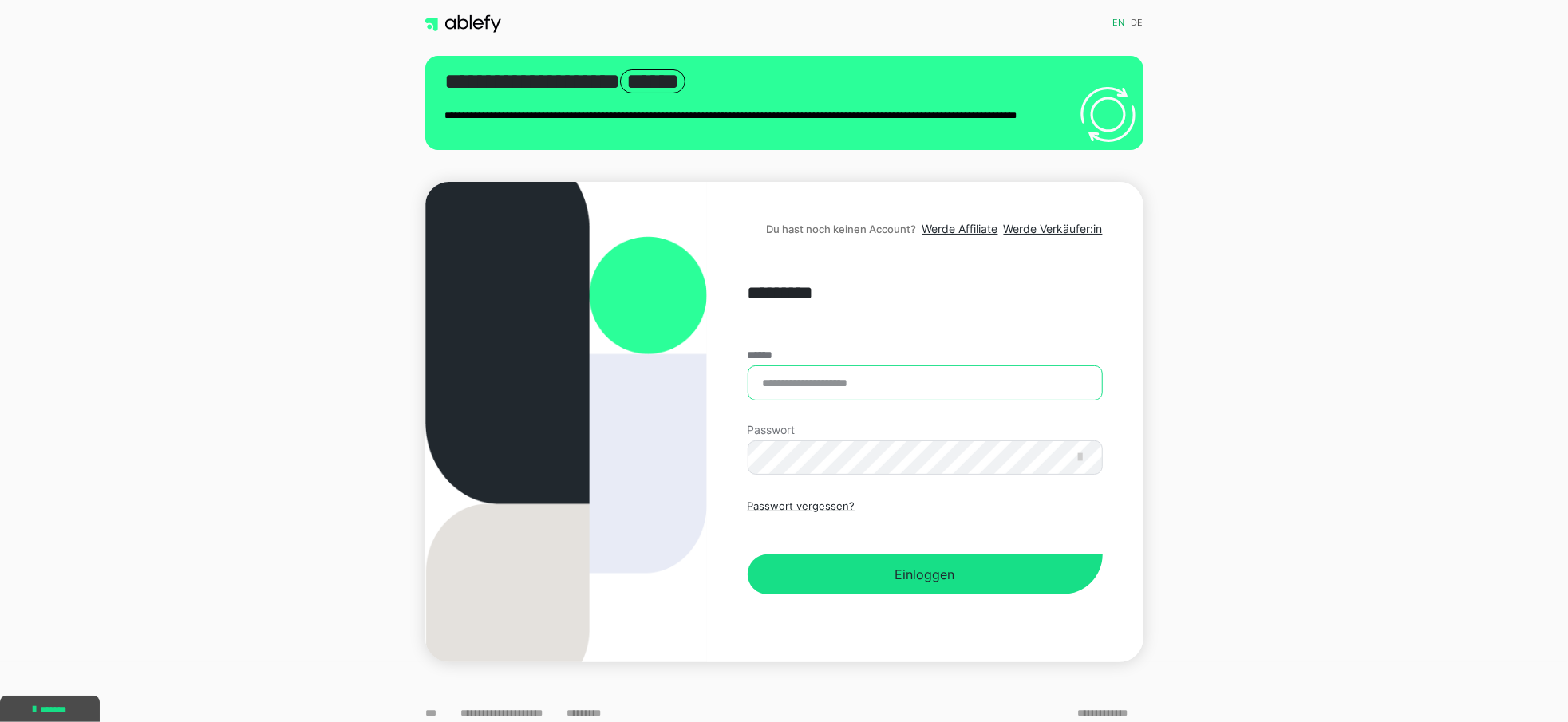 click on "******" at bounding box center (925, 383) 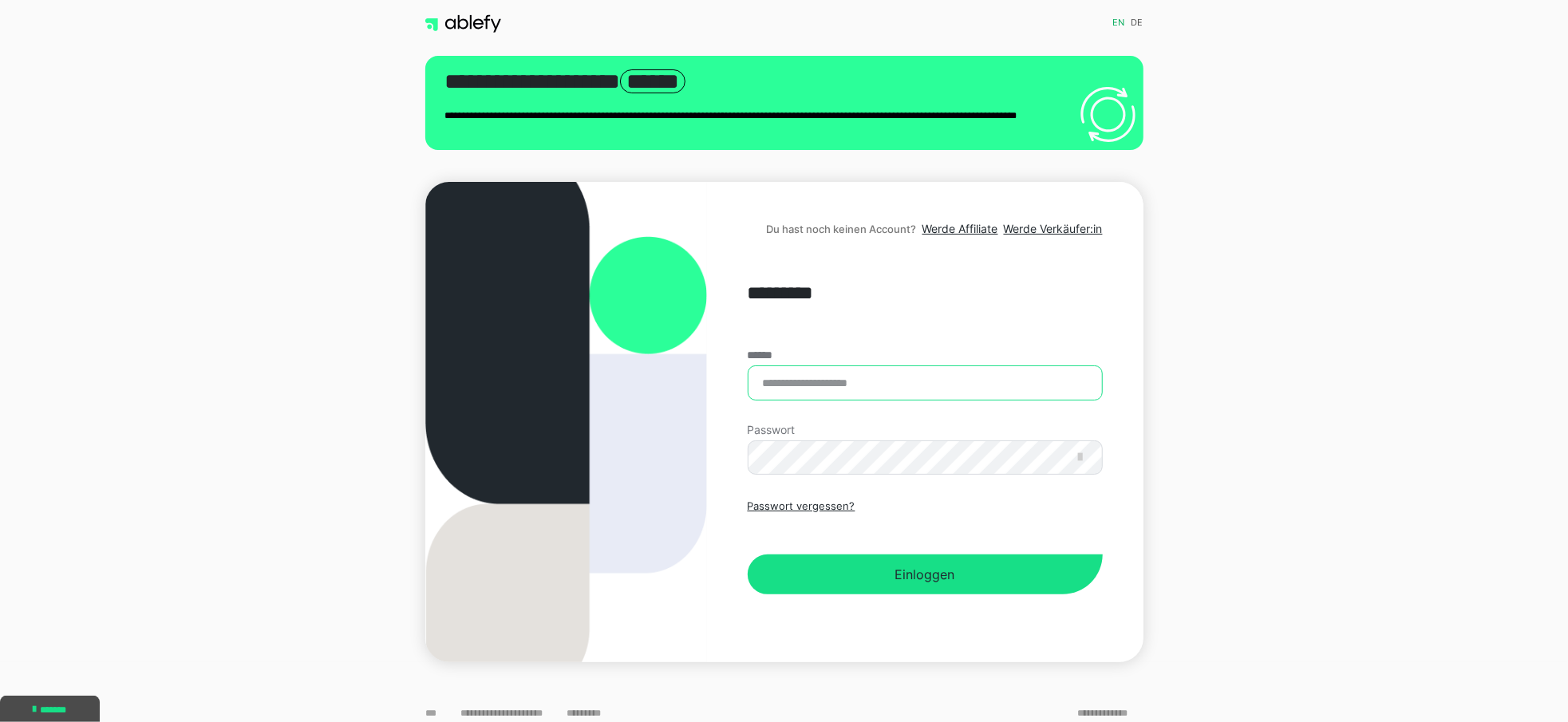 type on "**********" 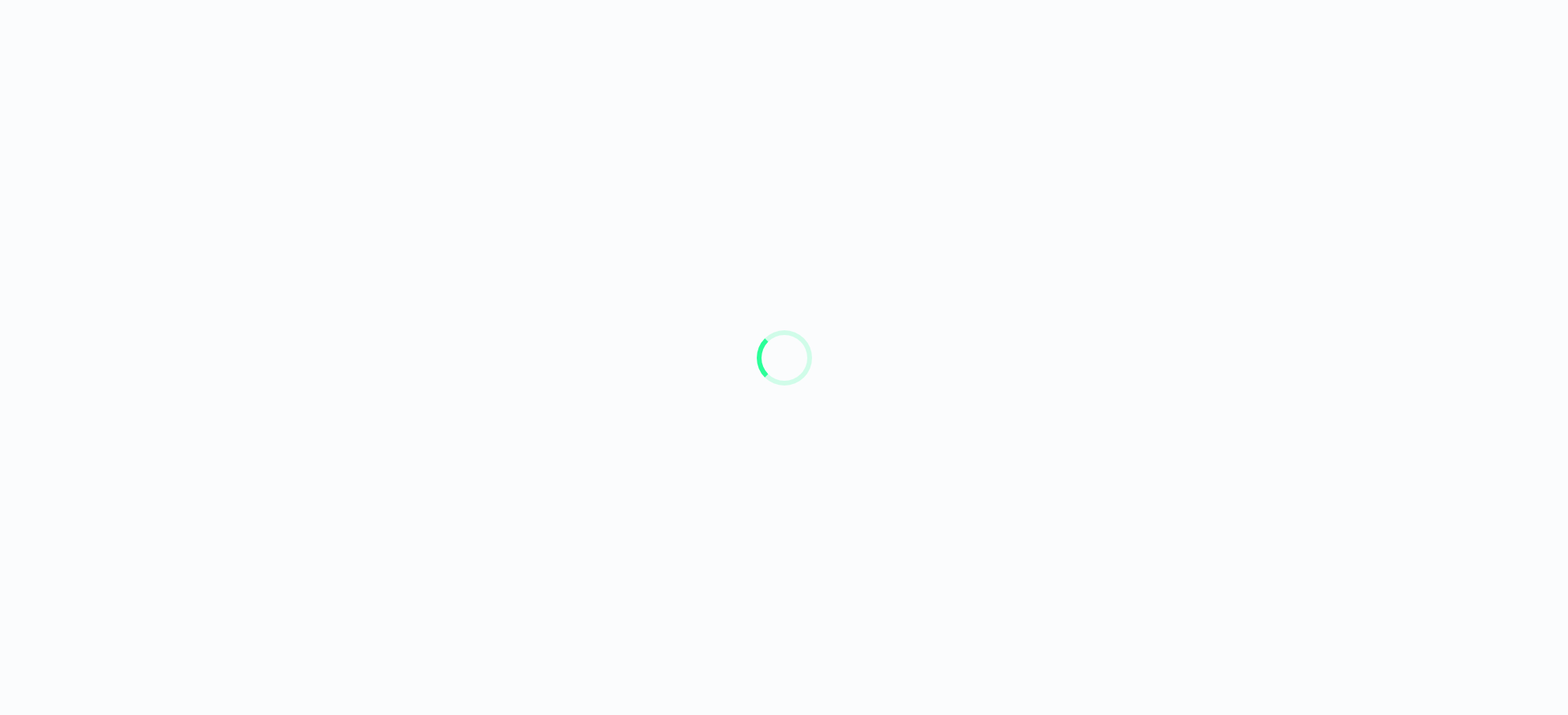 scroll, scrollTop: 0, scrollLeft: 0, axis: both 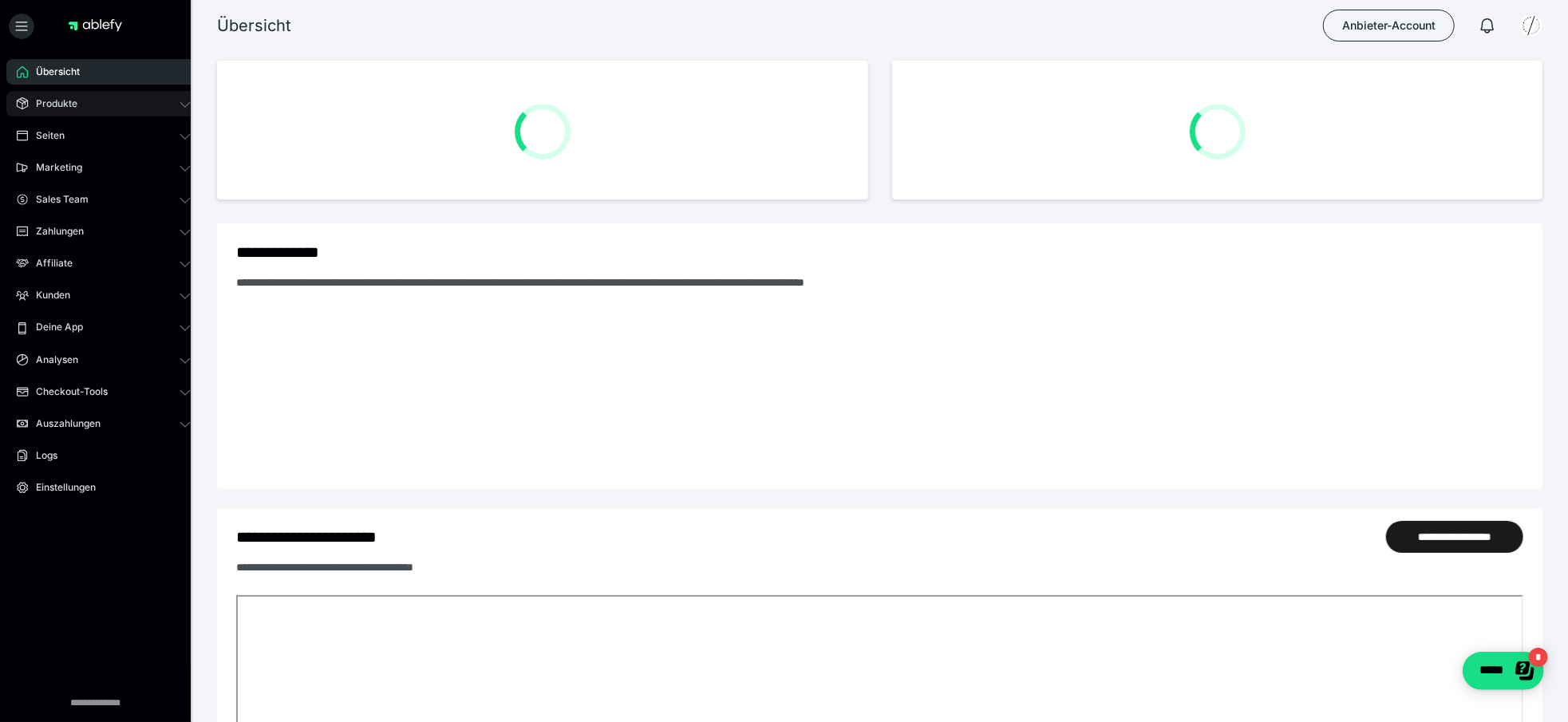click on "Produkte" at bounding box center (103, 104) 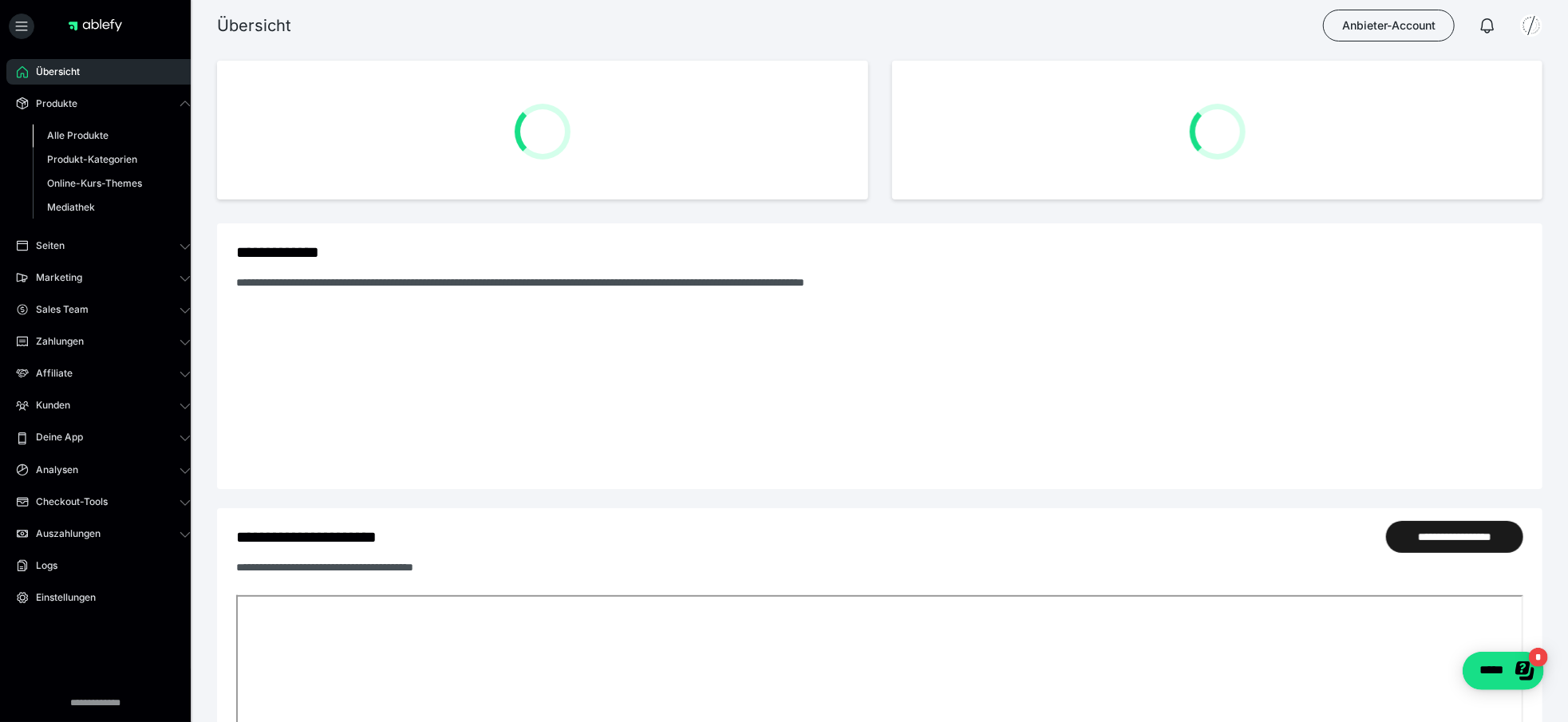 click on "Alle Produkte" at bounding box center [77, 135] 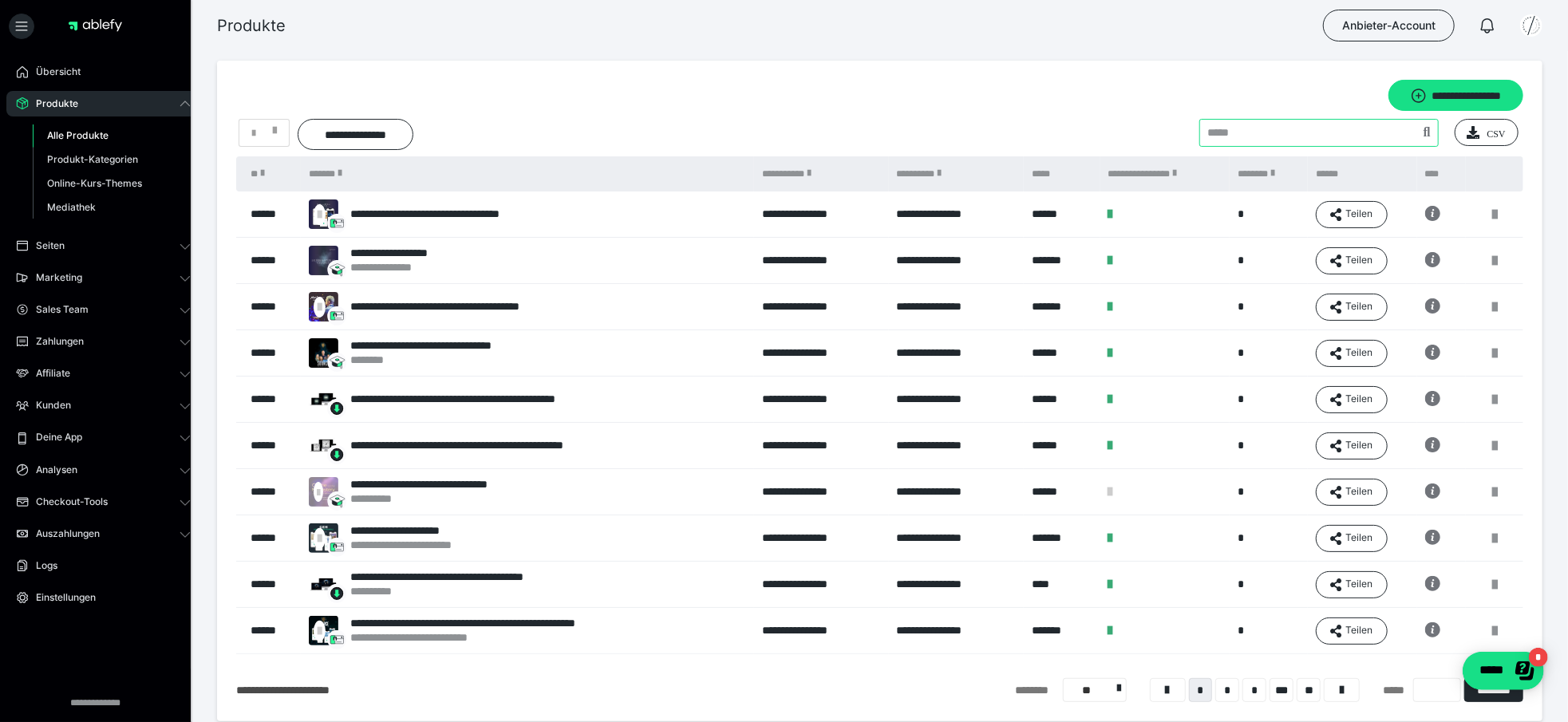click at bounding box center [1319, 132] 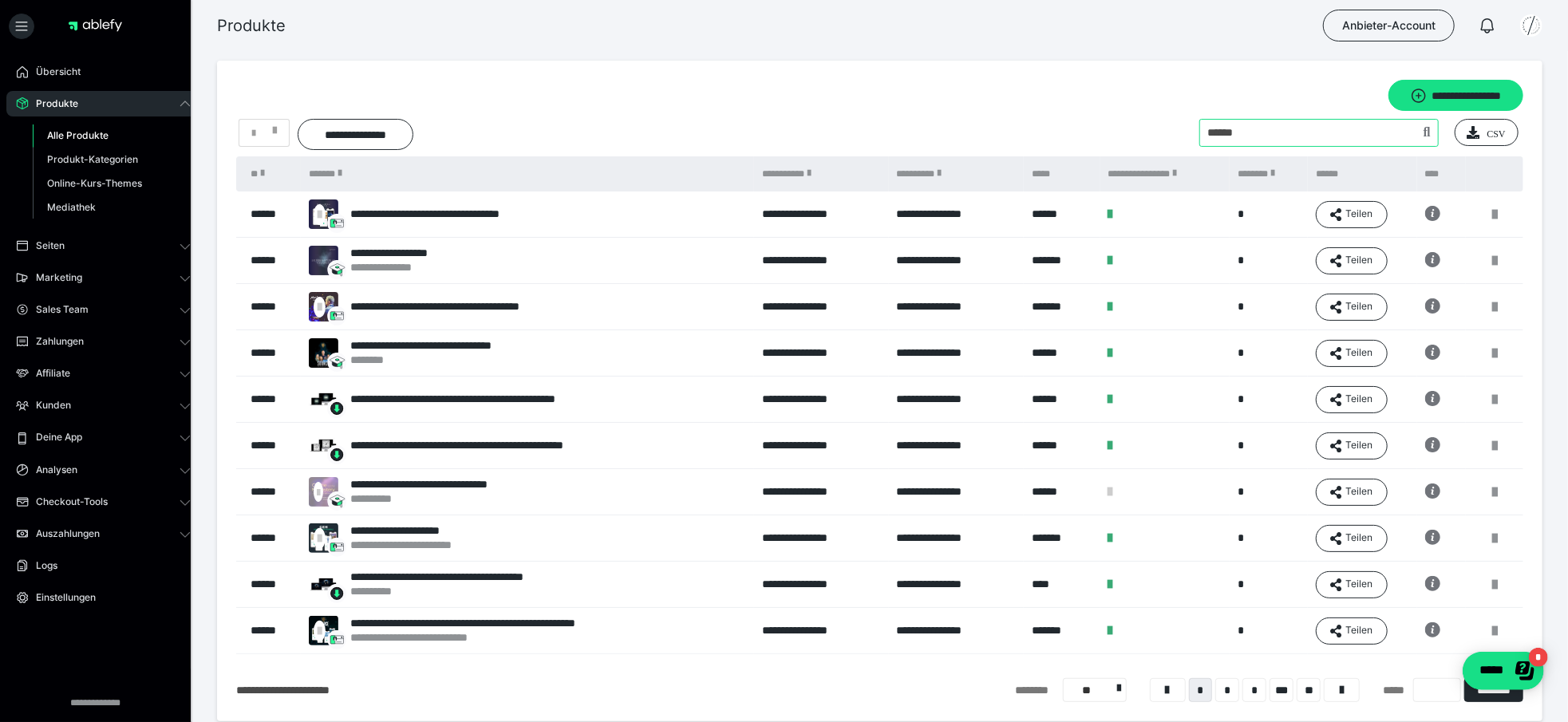 type on "******" 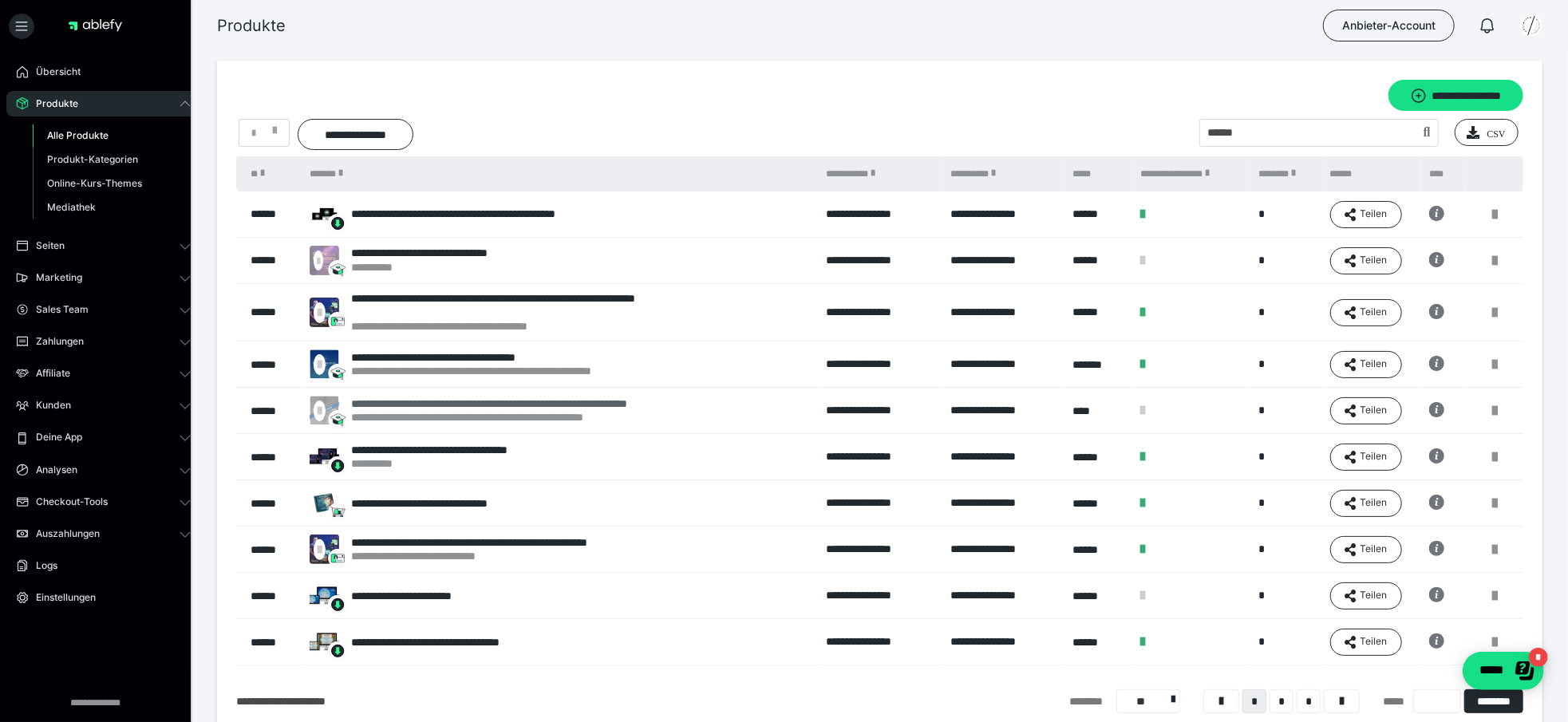 click on "**********" at bounding box center (548, 404) 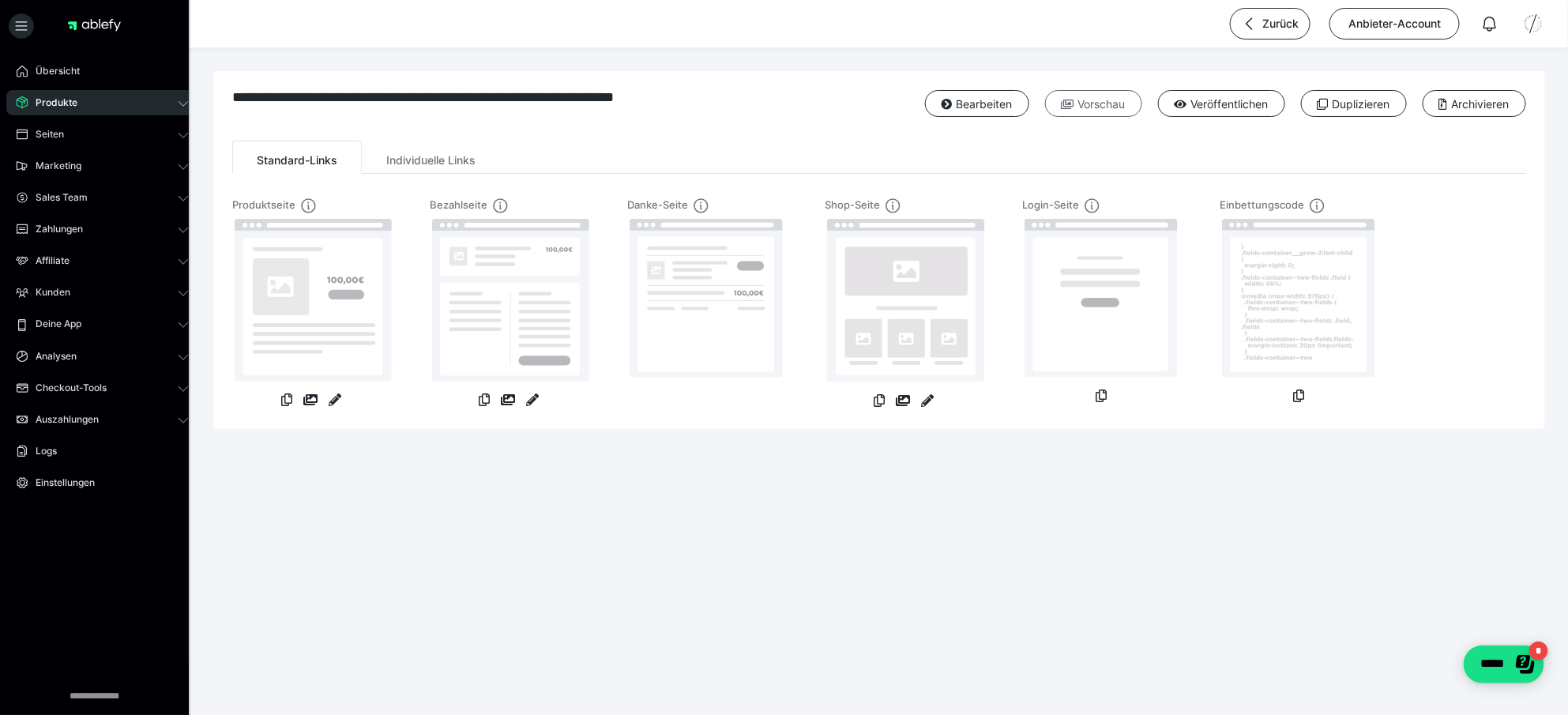 click on "Vorschau" at bounding box center (1093, 103) 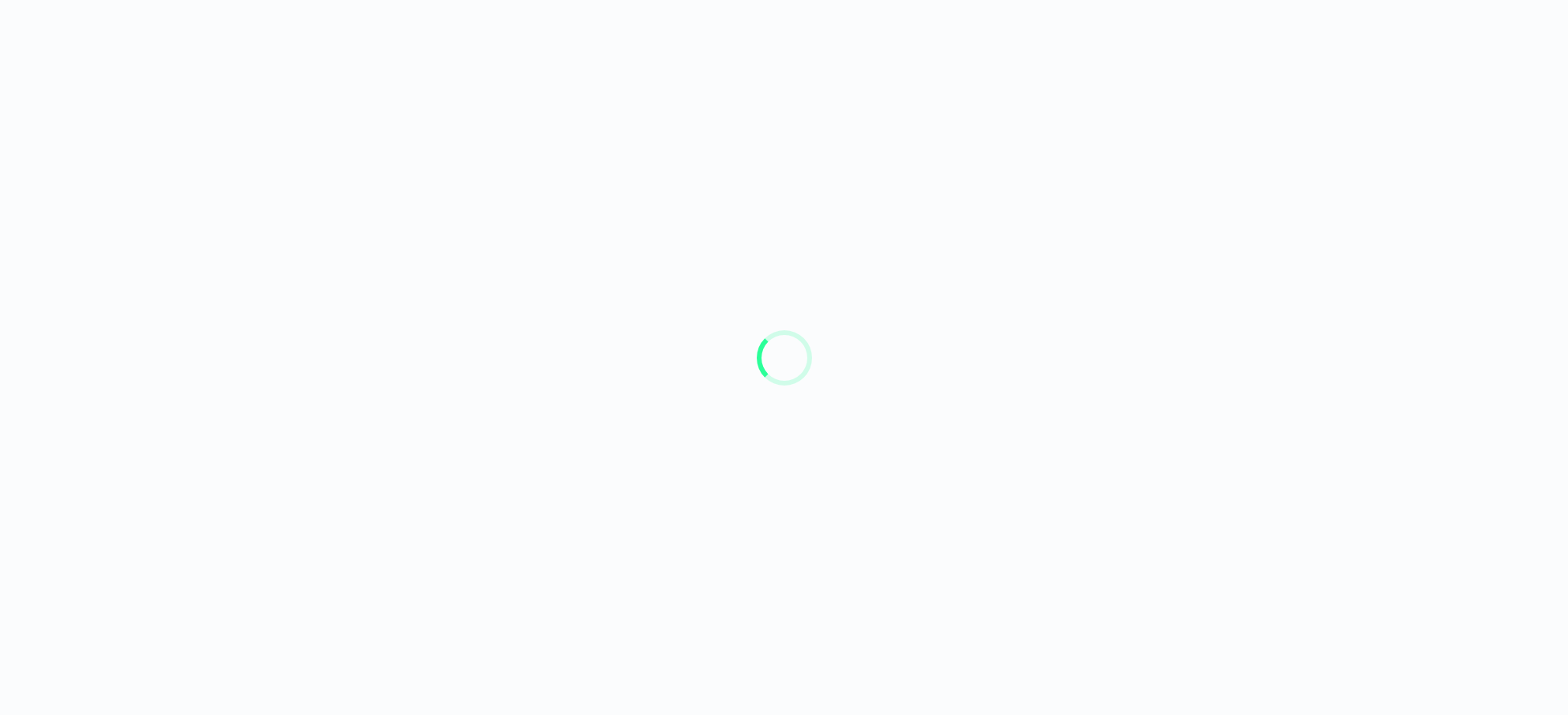 scroll, scrollTop: 0, scrollLeft: 0, axis: both 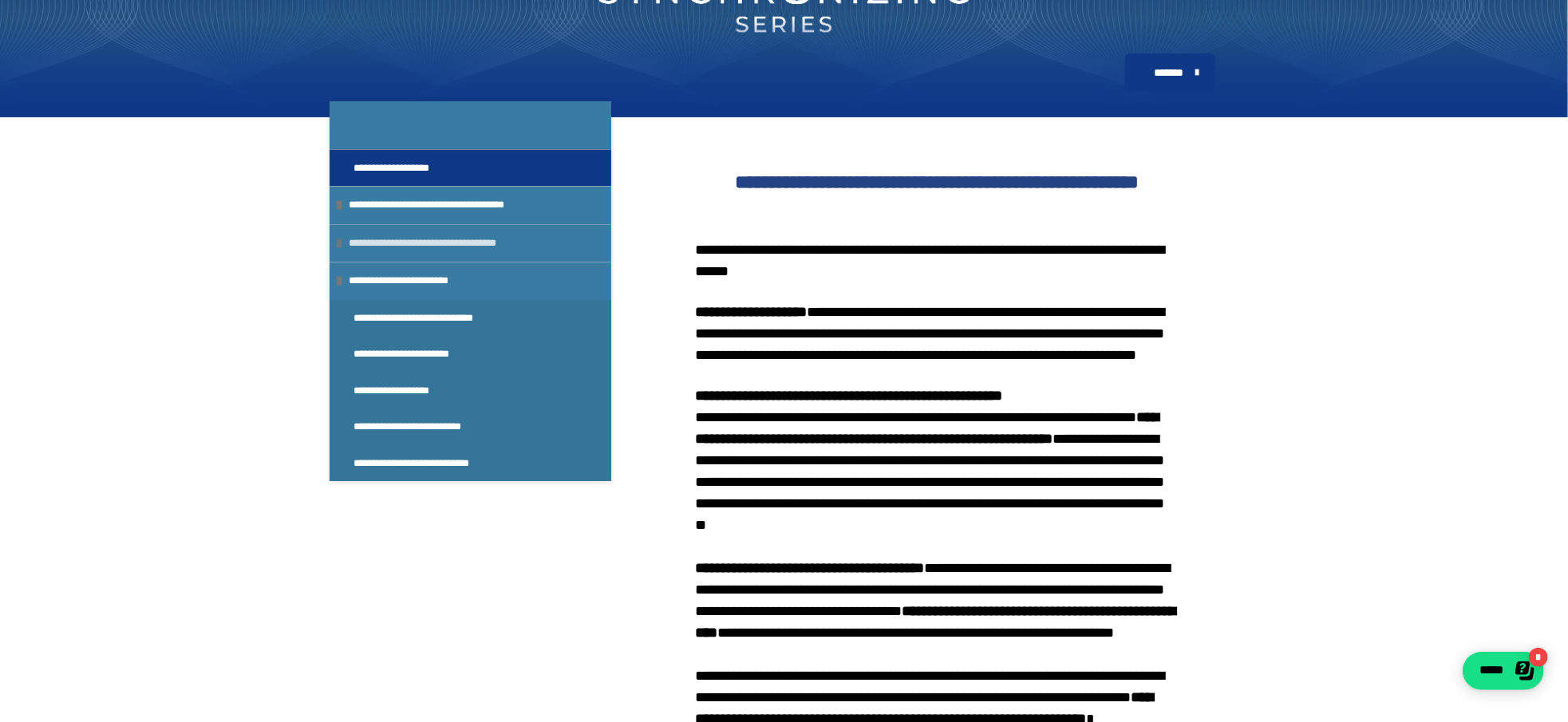 click on "**********" at bounding box center [474, 243] 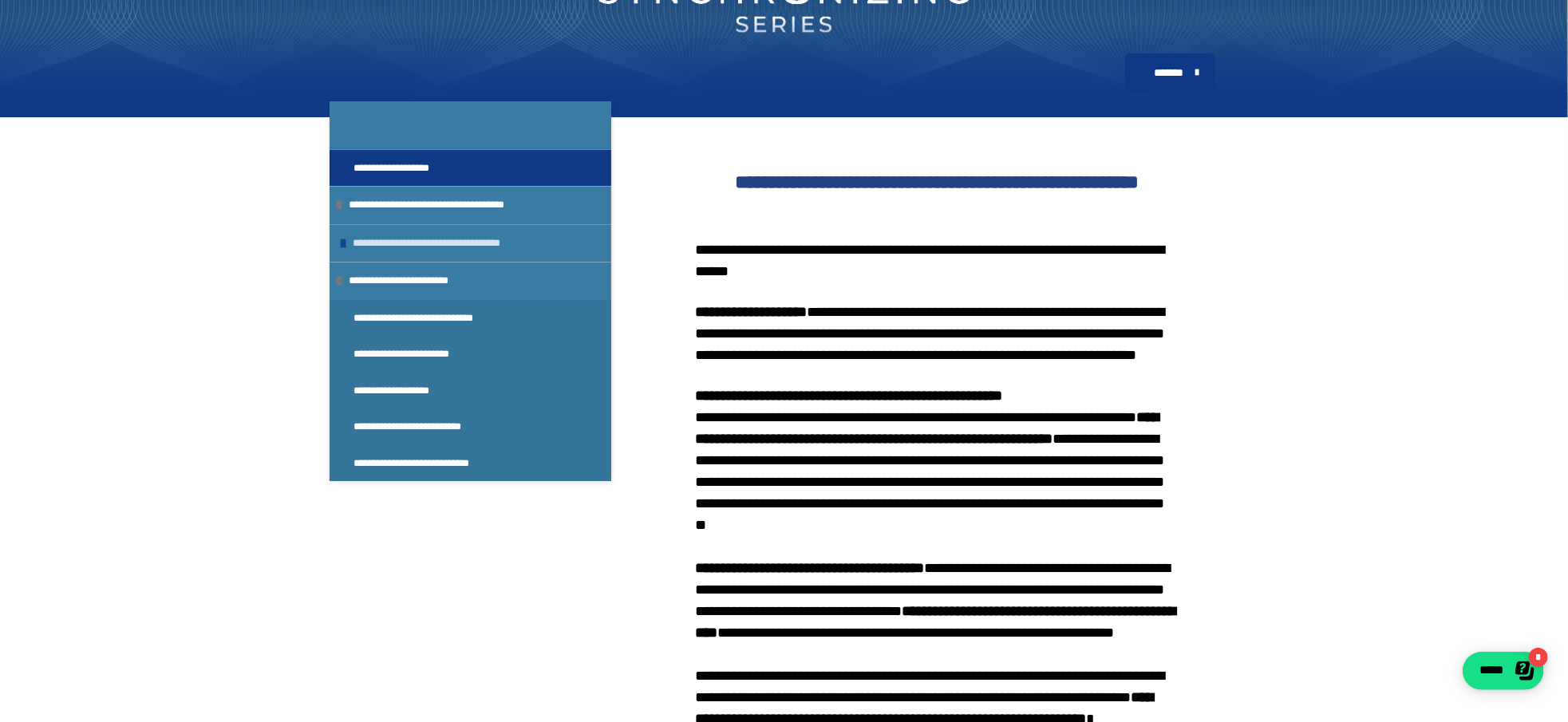 click at bounding box center (343, 243) 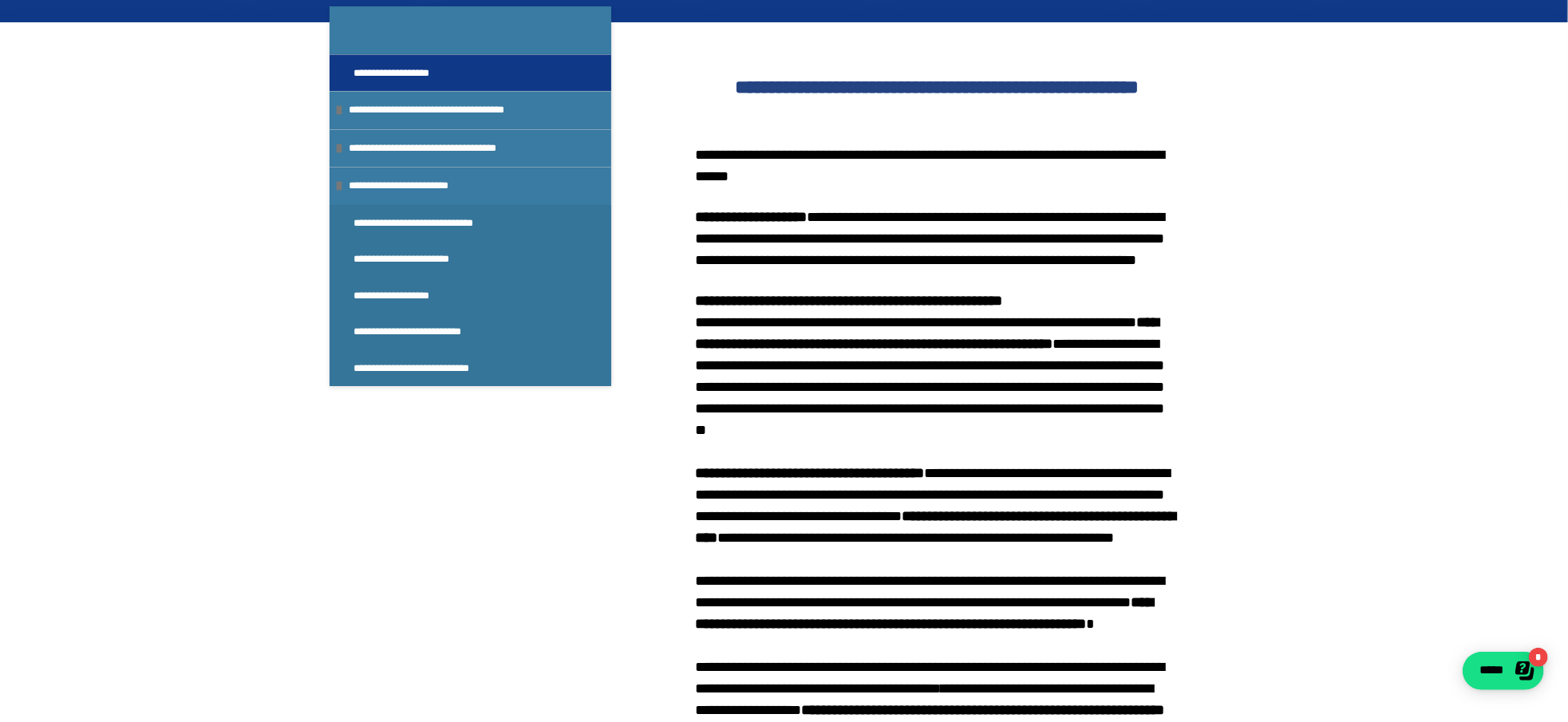 scroll, scrollTop: 0, scrollLeft: 0, axis: both 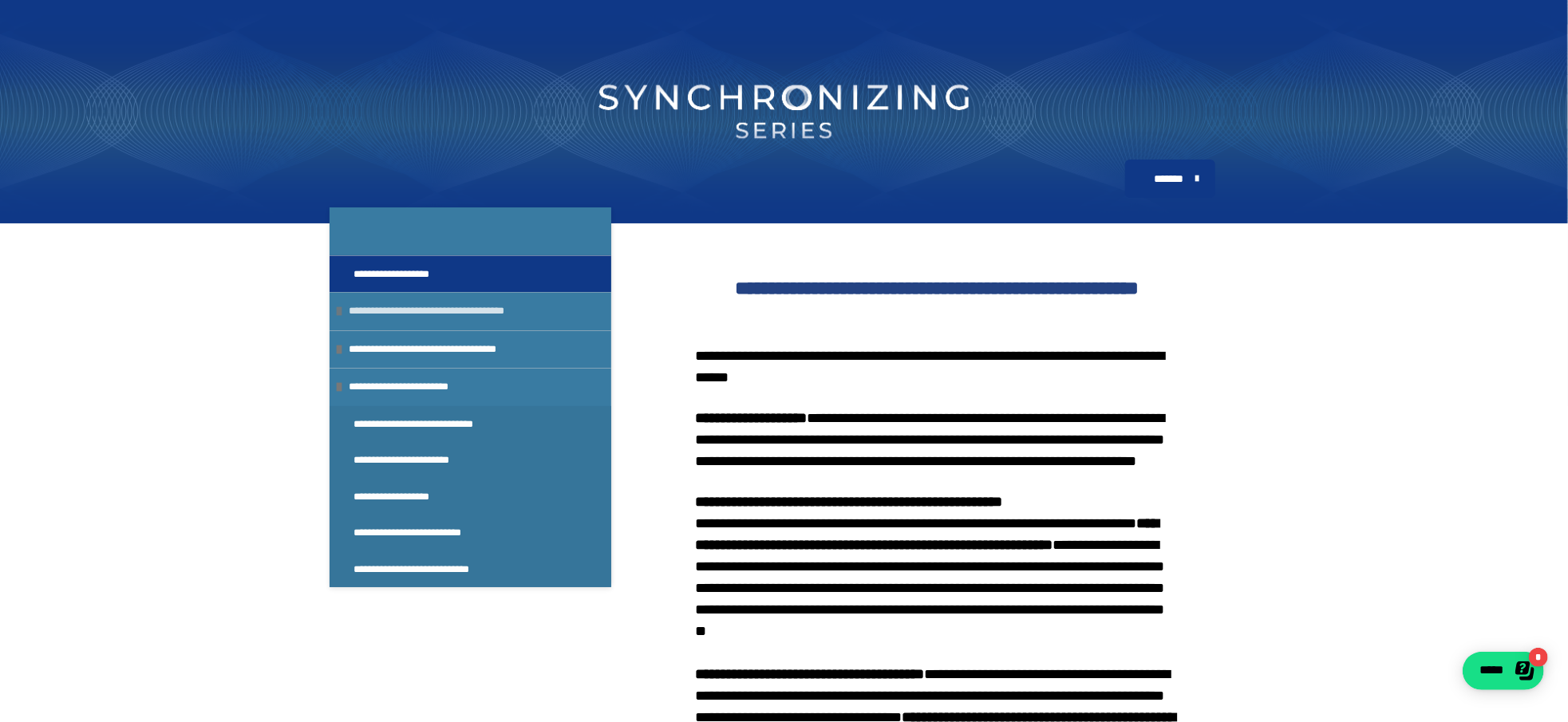 click on "**********" at bounding box center (474, 310) 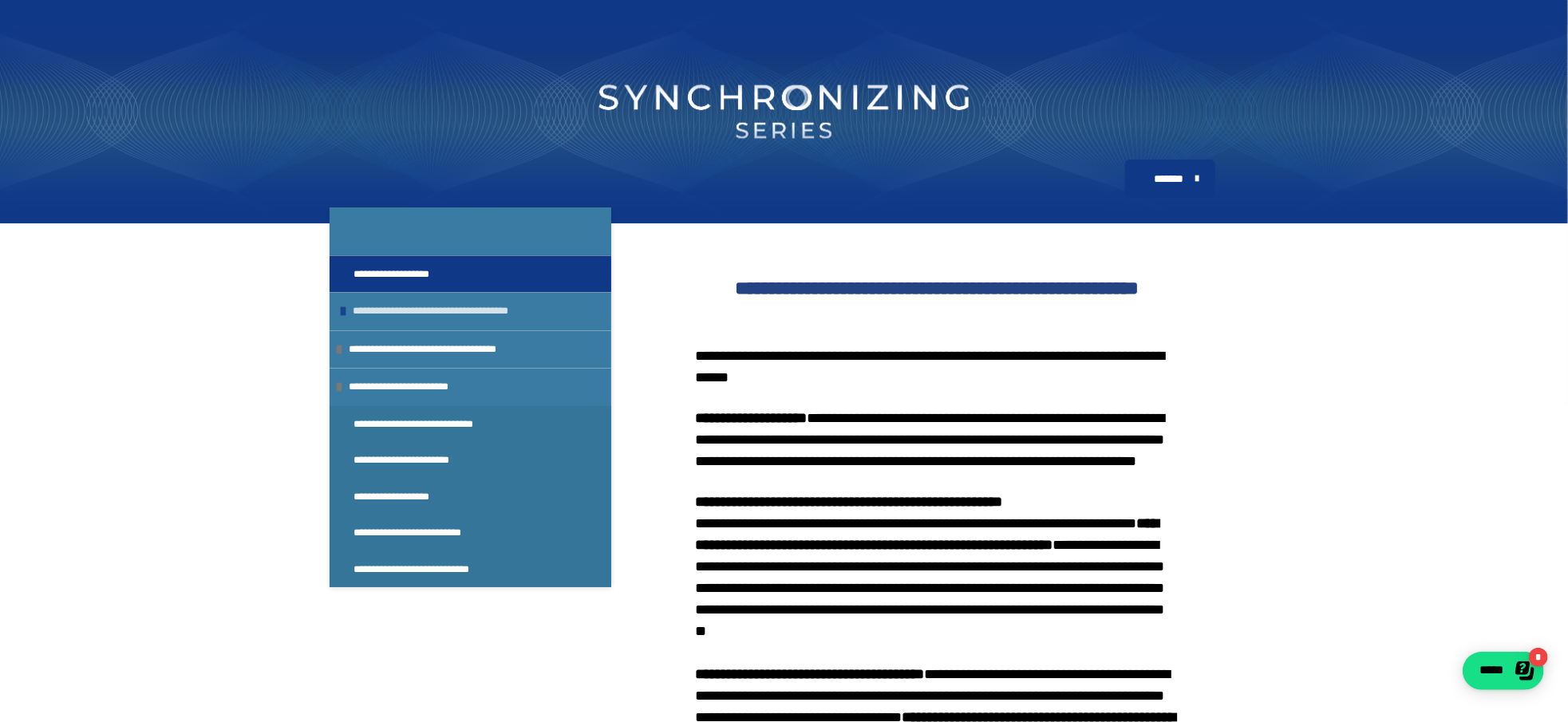 click at bounding box center [343, 311] 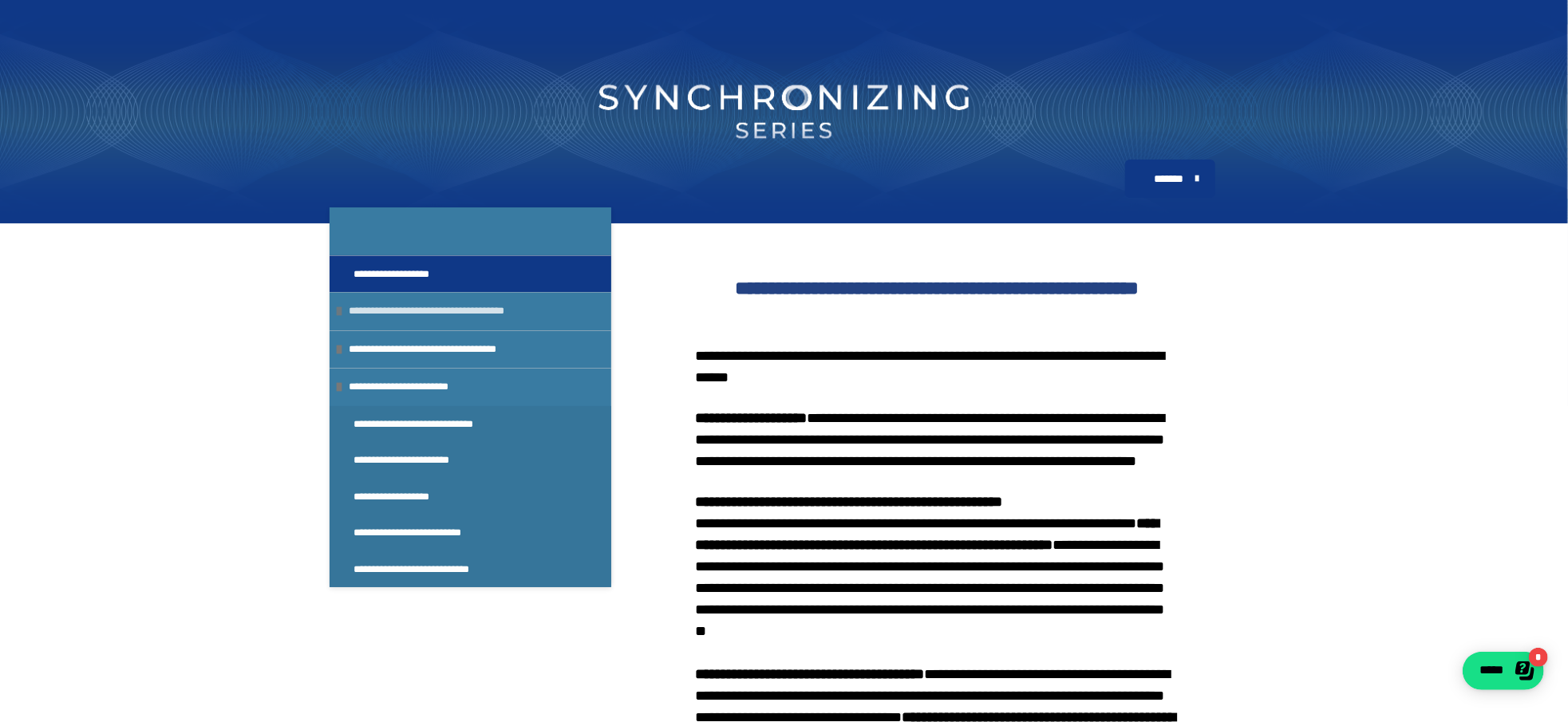 click at bounding box center [339, 311] 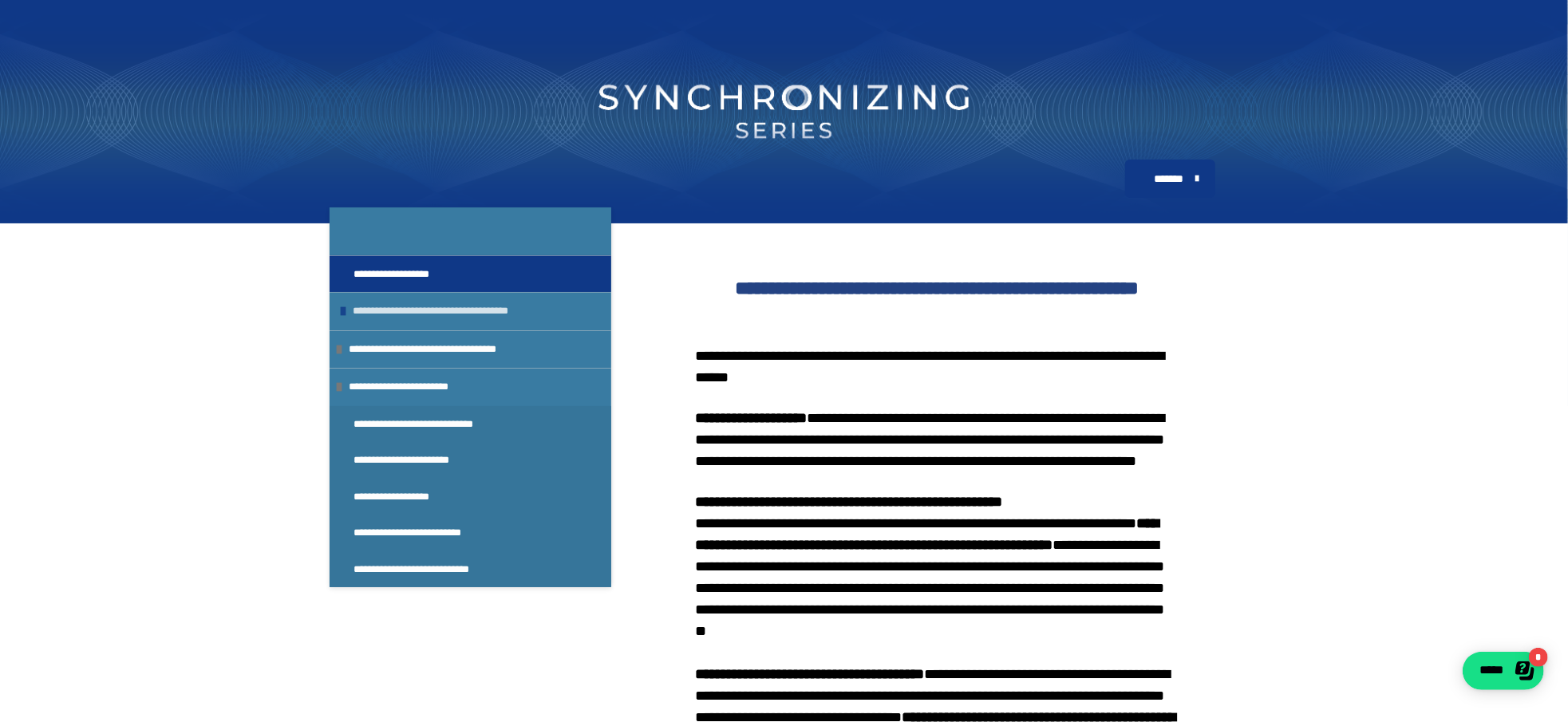 click at bounding box center [343, 311] 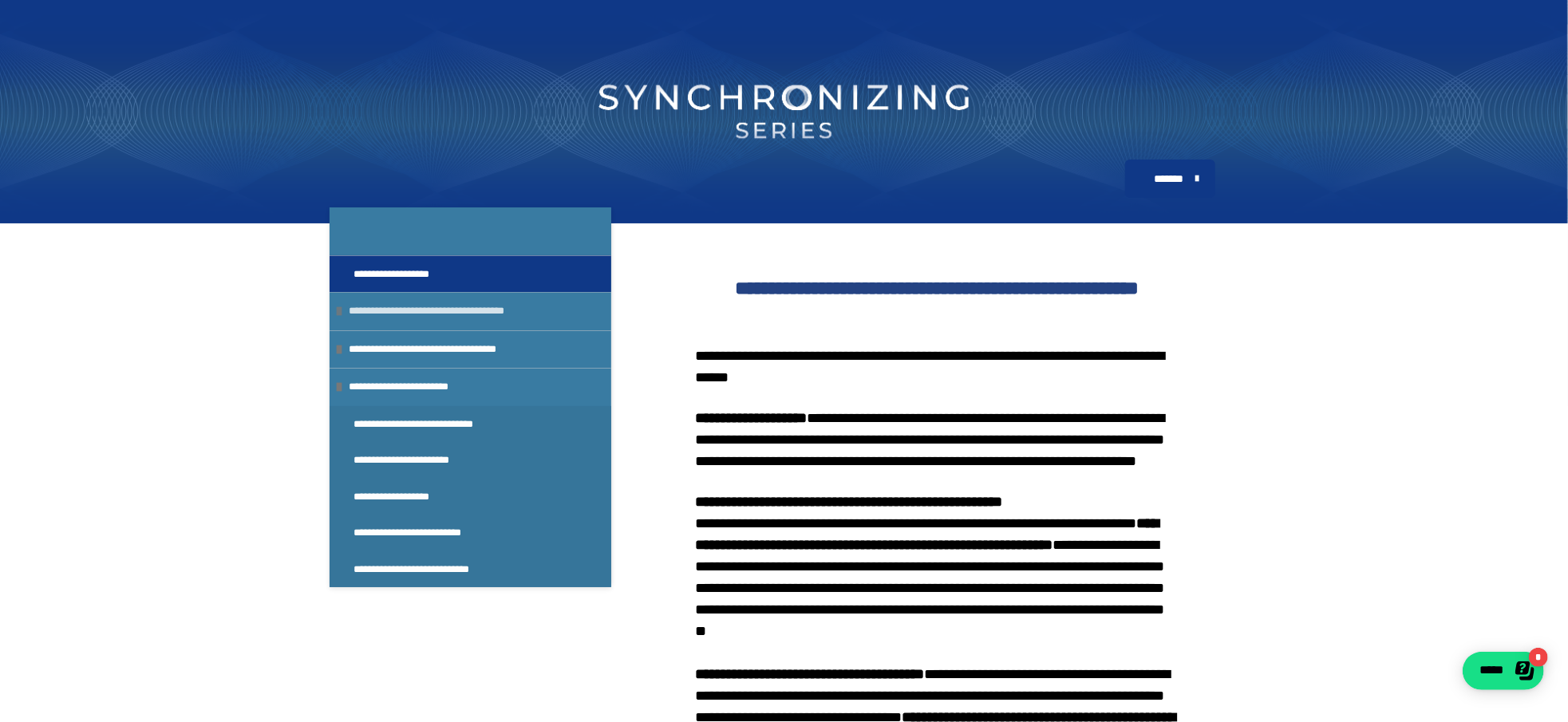 click on "**********" at bounding box center [470, 310] 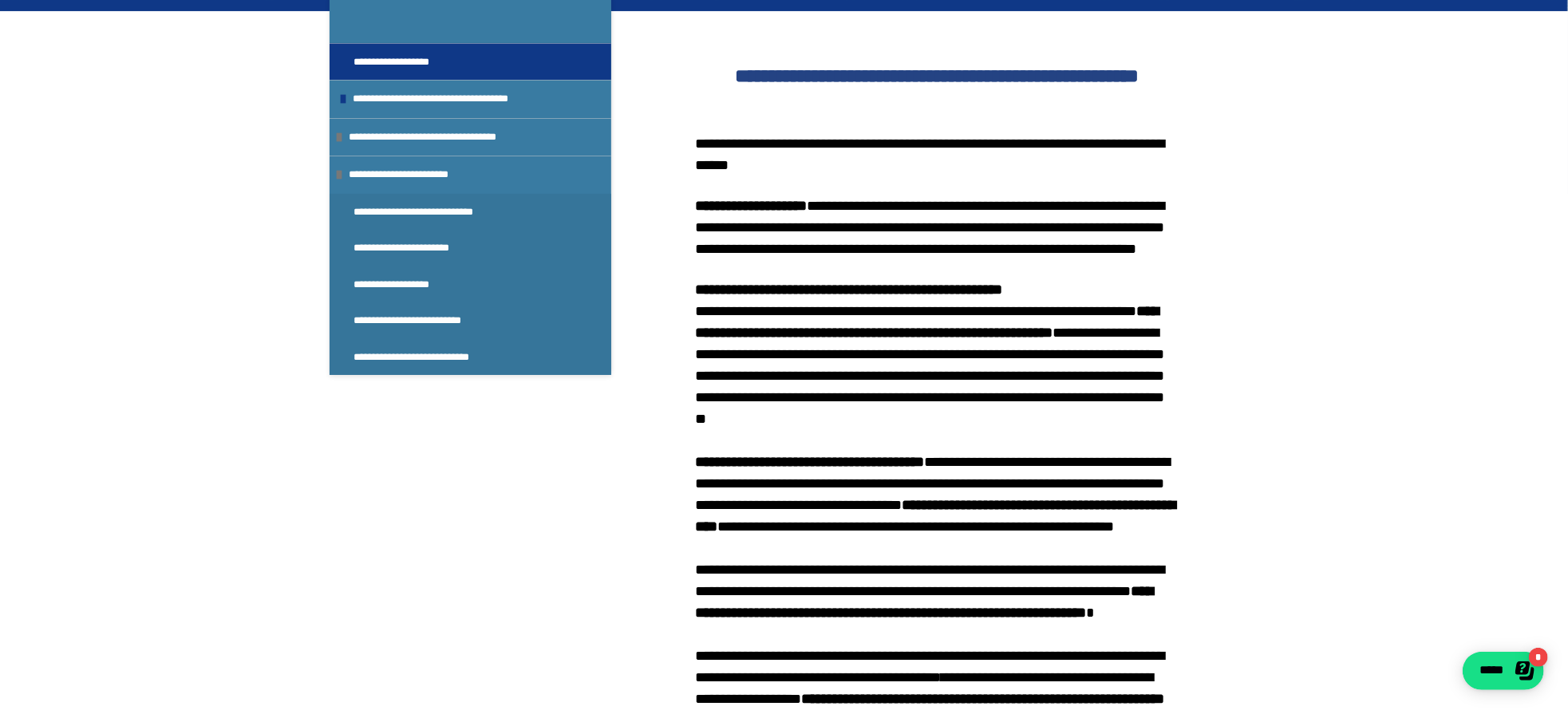 scroll, scrollTop: 0, scrollLeft: 0, axis: both 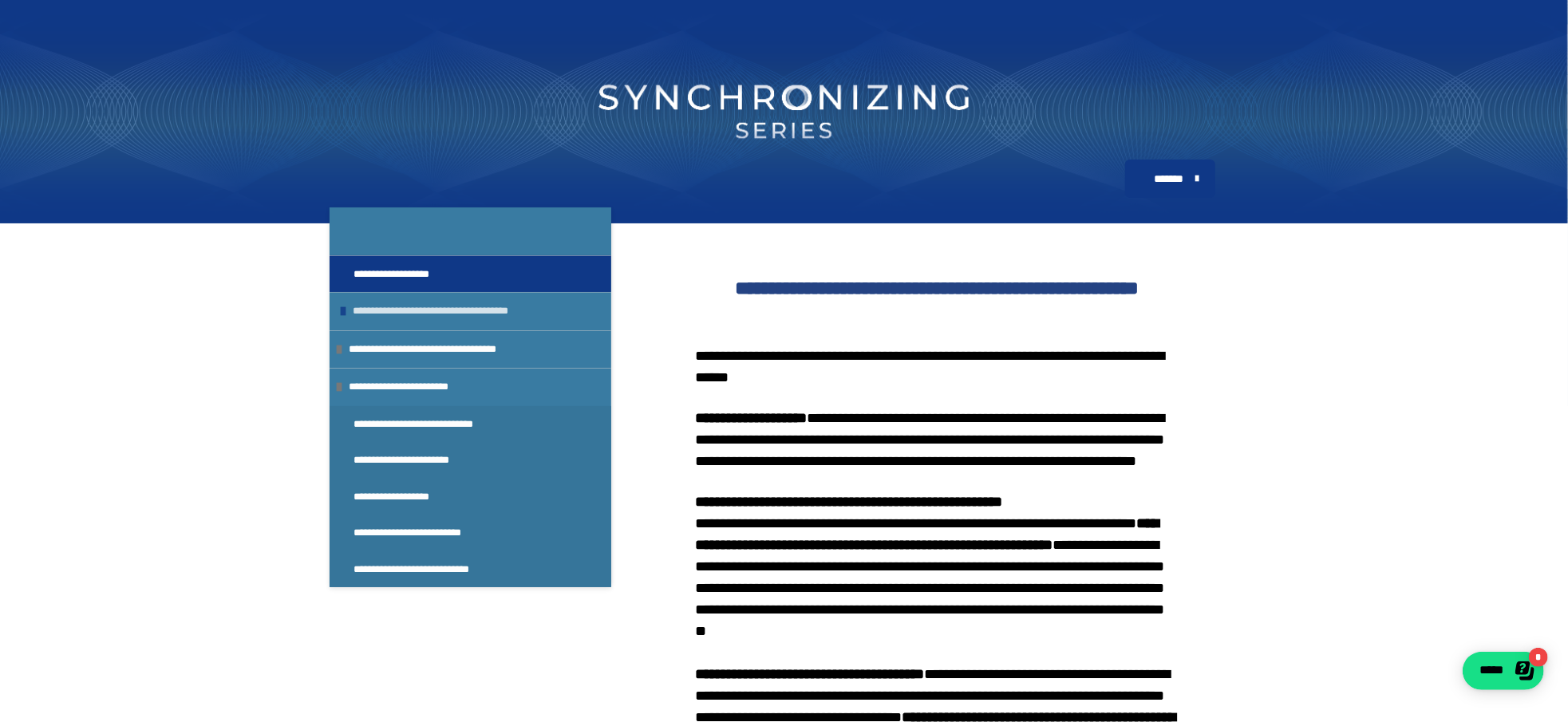 click on "**********" at bounding box center (478, 310) 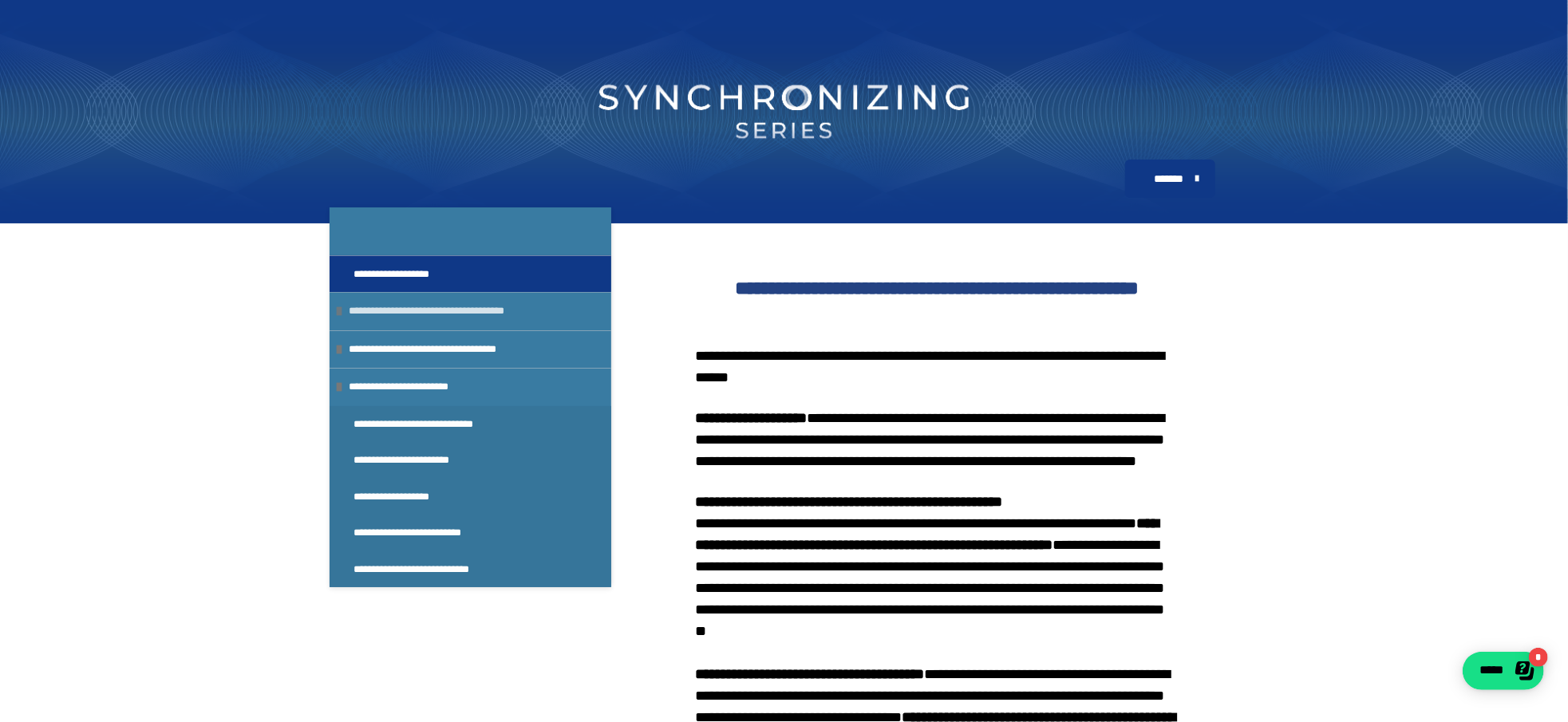 click on "**********" at bounding box center [474, 310] 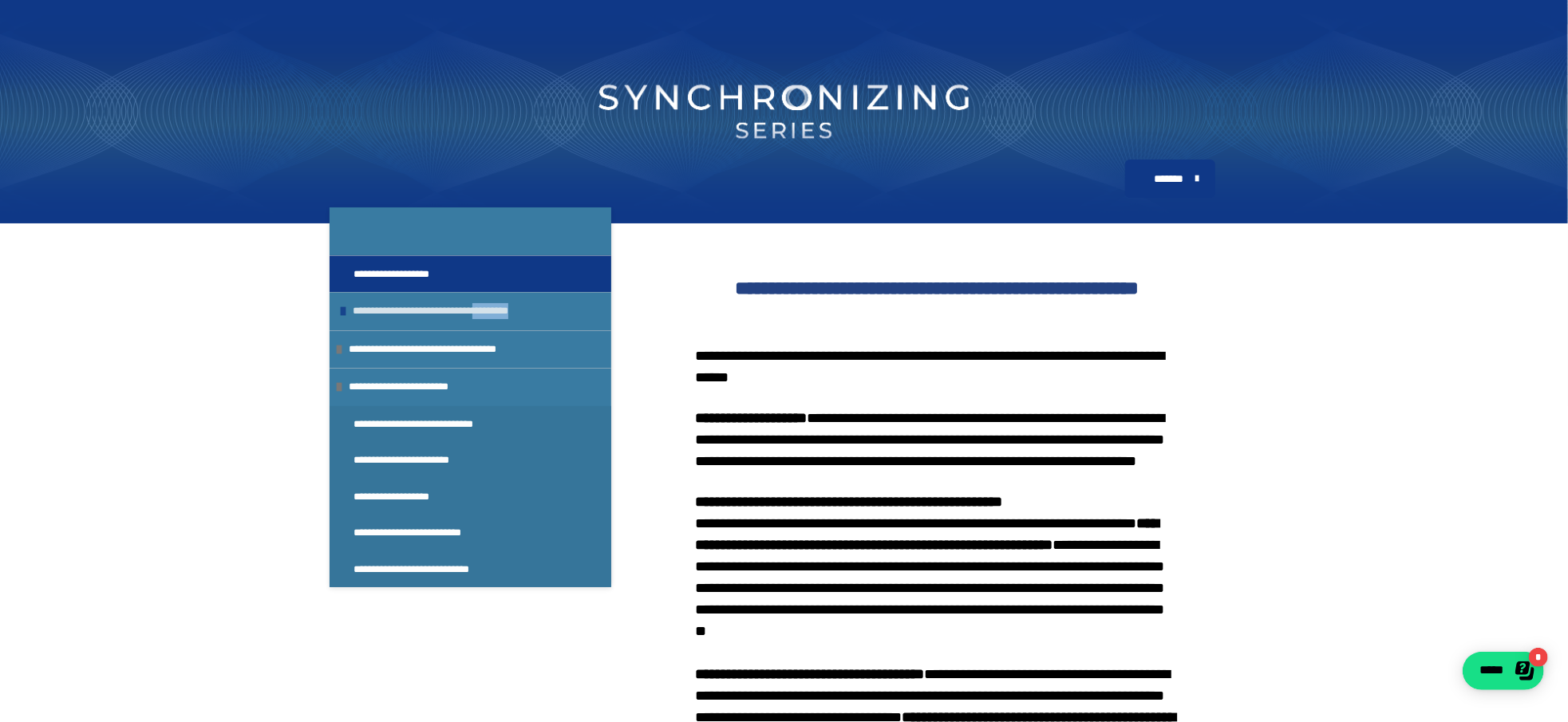 click on "**********" at bounding box center [478, 310] 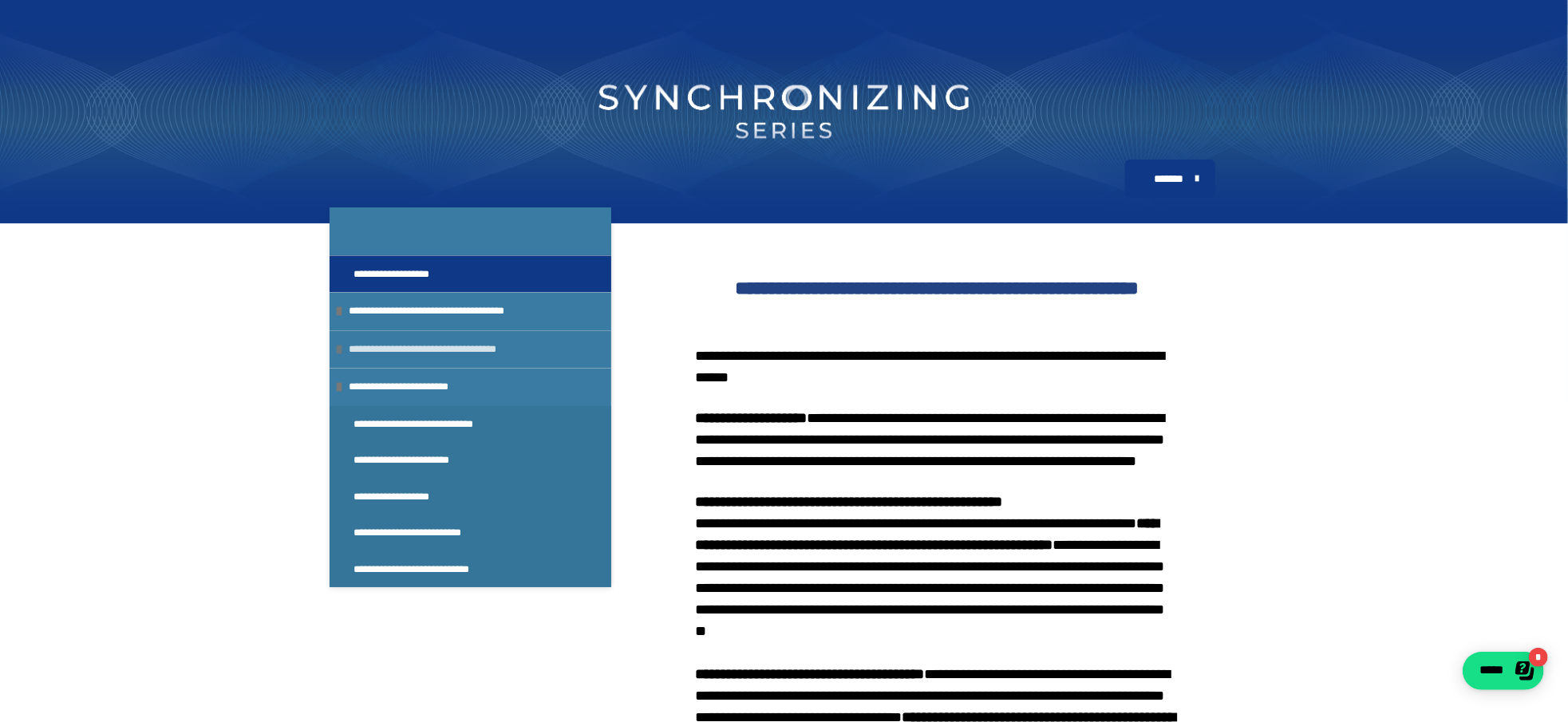 click on "**********" at bounding box center (474, 349) 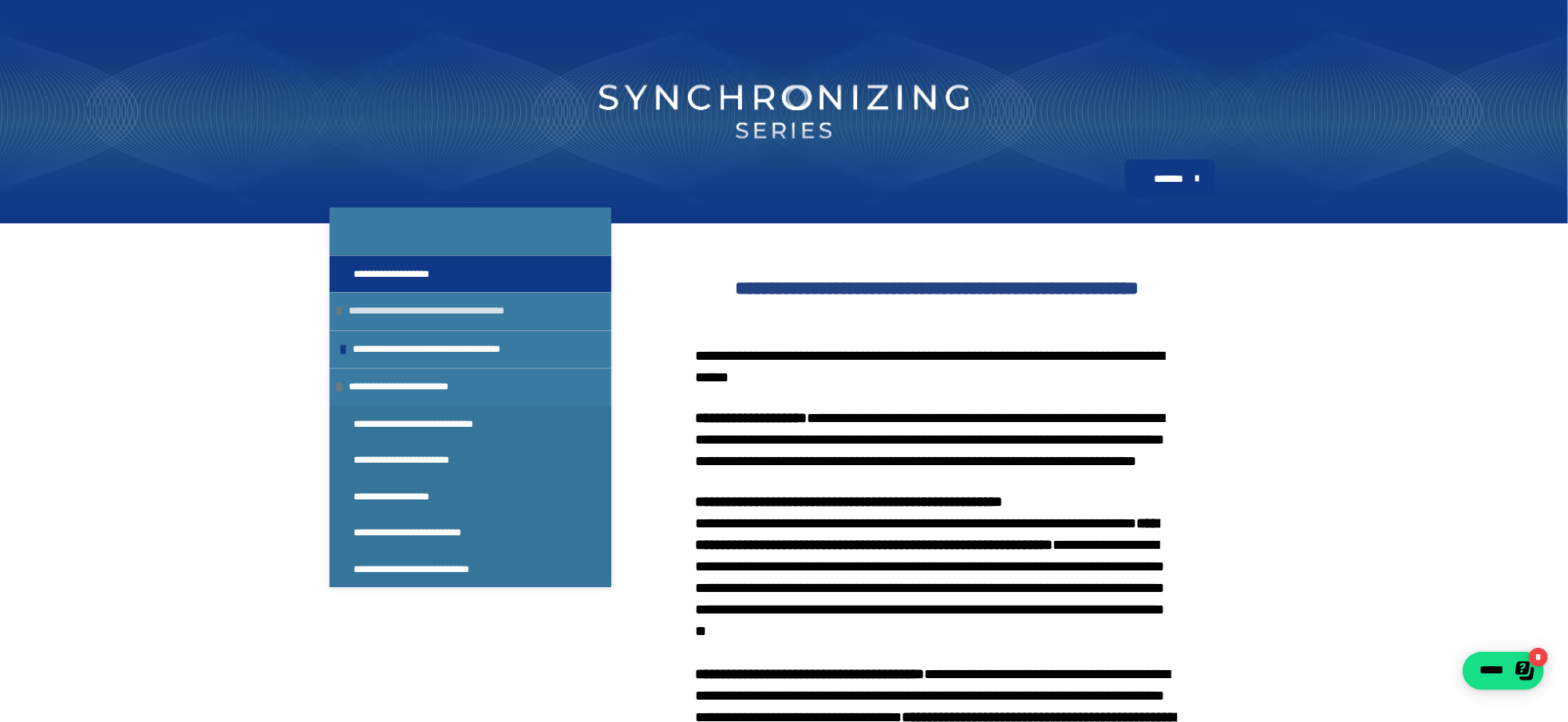 click on "**********" at bounding box center (474, 310) 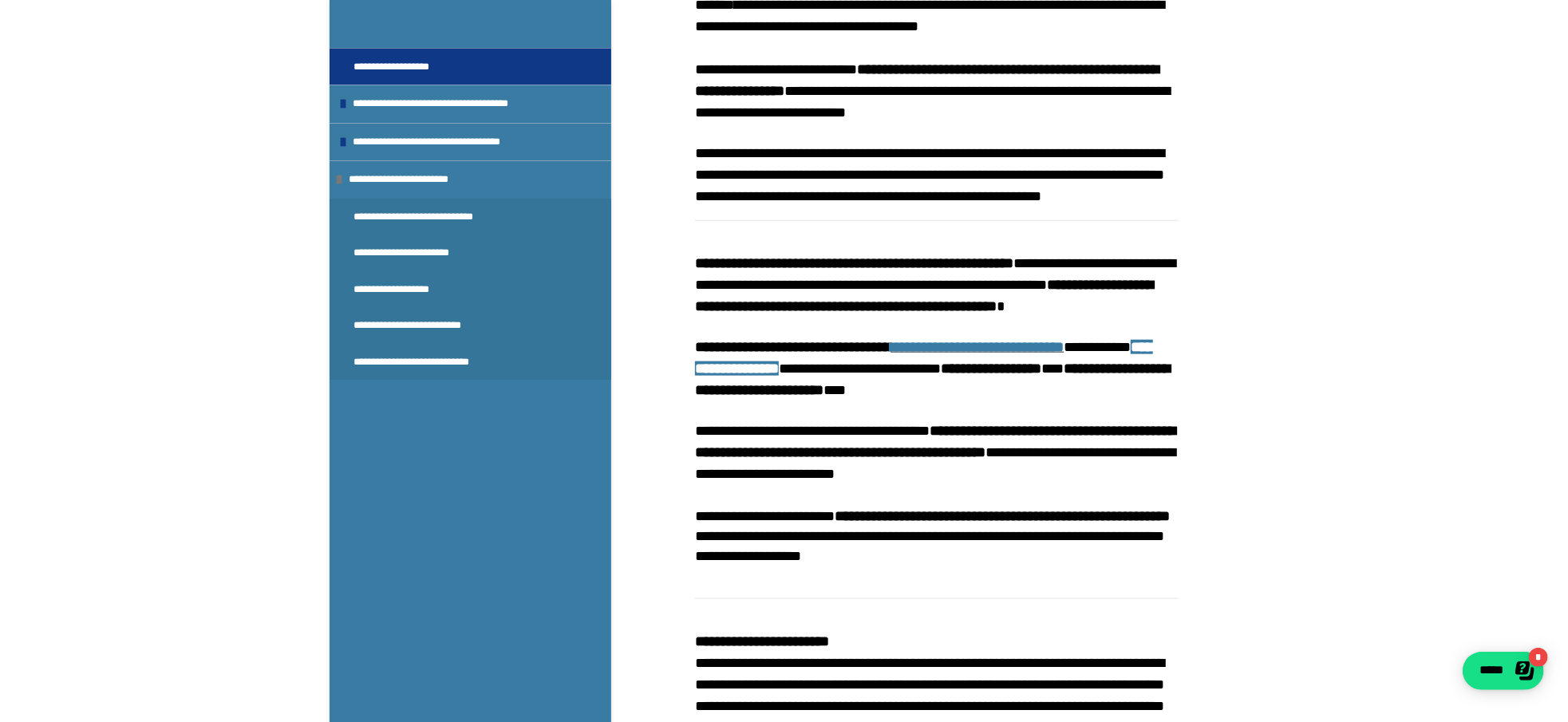 scroll, scrollTop: 1383, scrollLeft: 0, axis: vertical 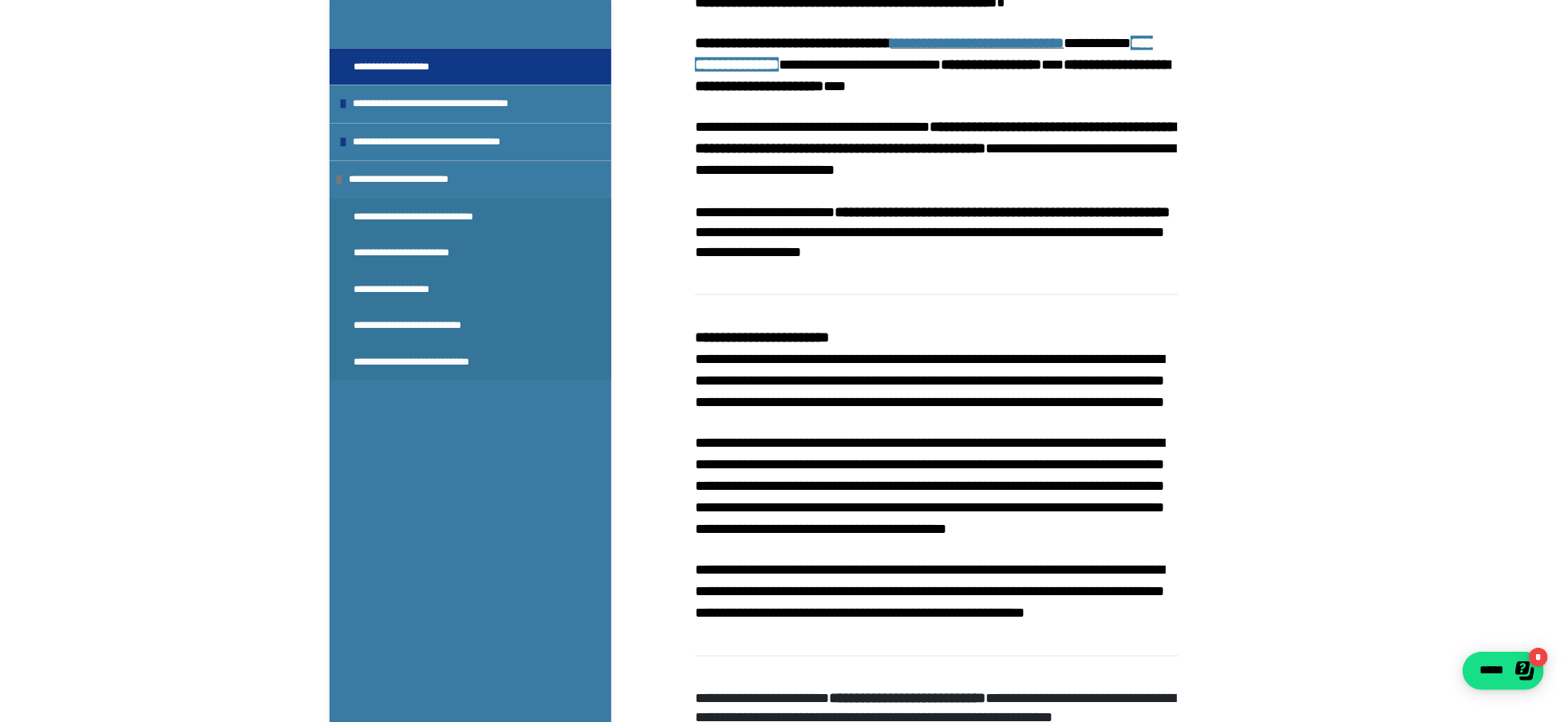 click on "**********" at bounding box center [784, 14990] 